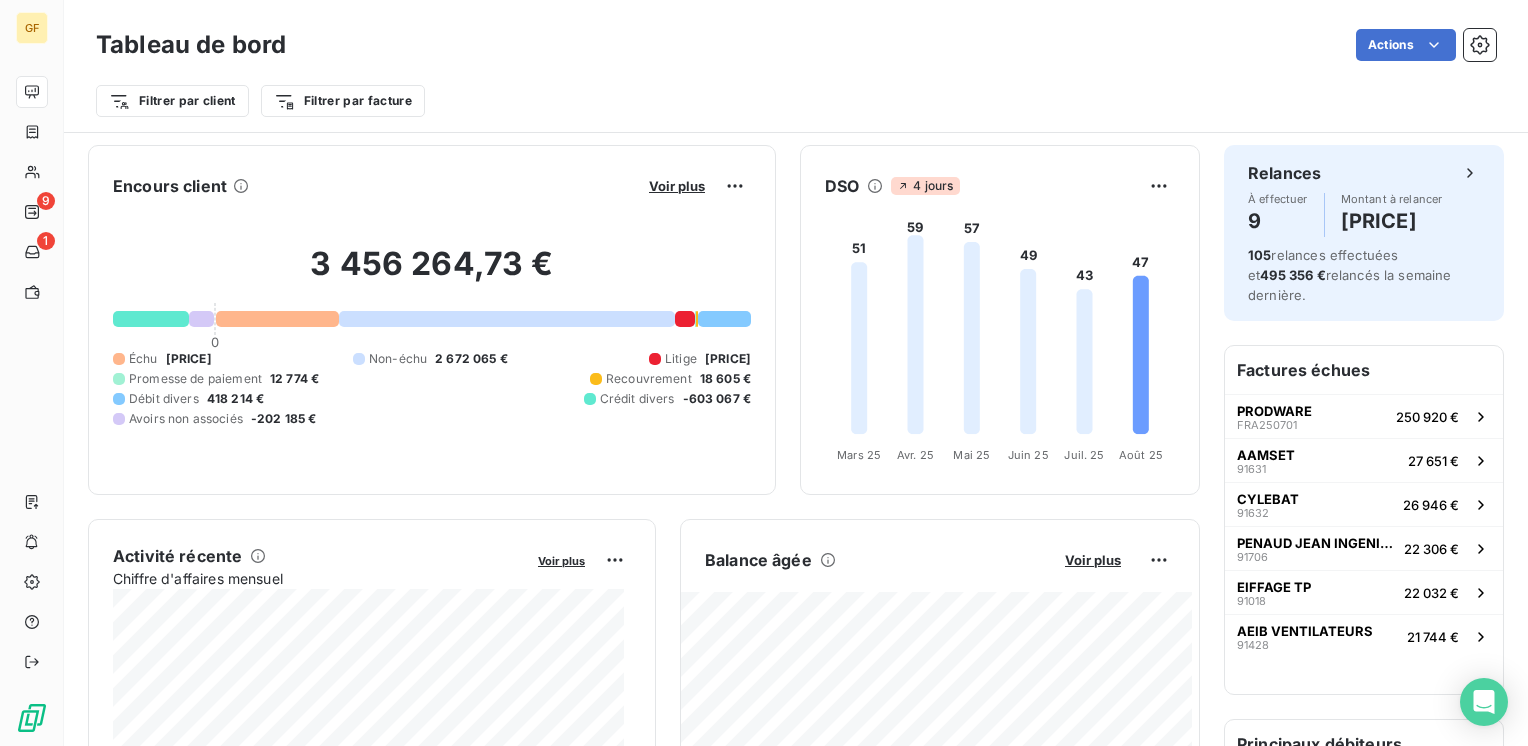 scroll, scrollTop: 0, scrollLeft: 0, axis: both 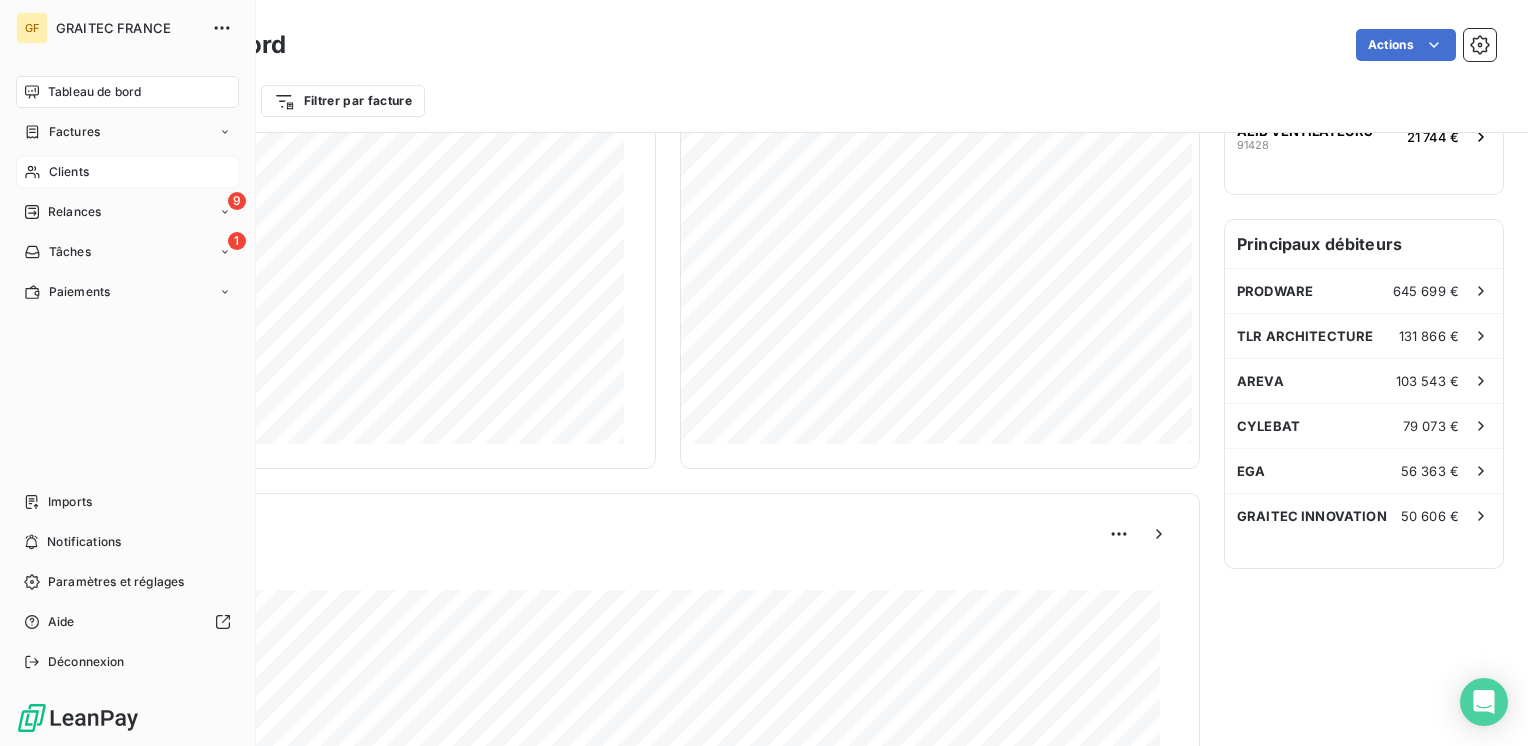 click on "Clients" at bounding box center [69, 172] 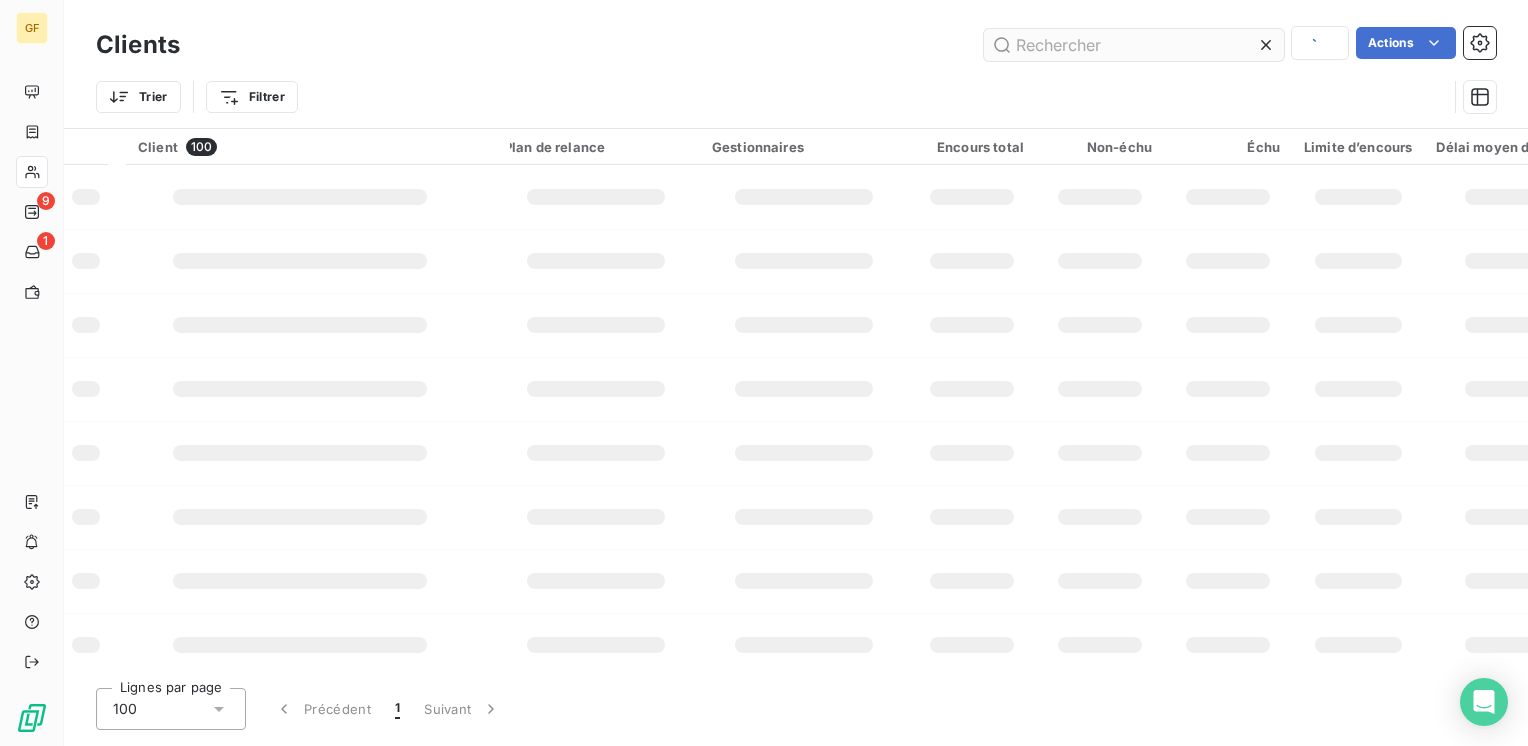 drag, startPoint x: 1170, startPoint y: 40, endPoint x: 1034, endPoint y: 37, distance: 136.03308 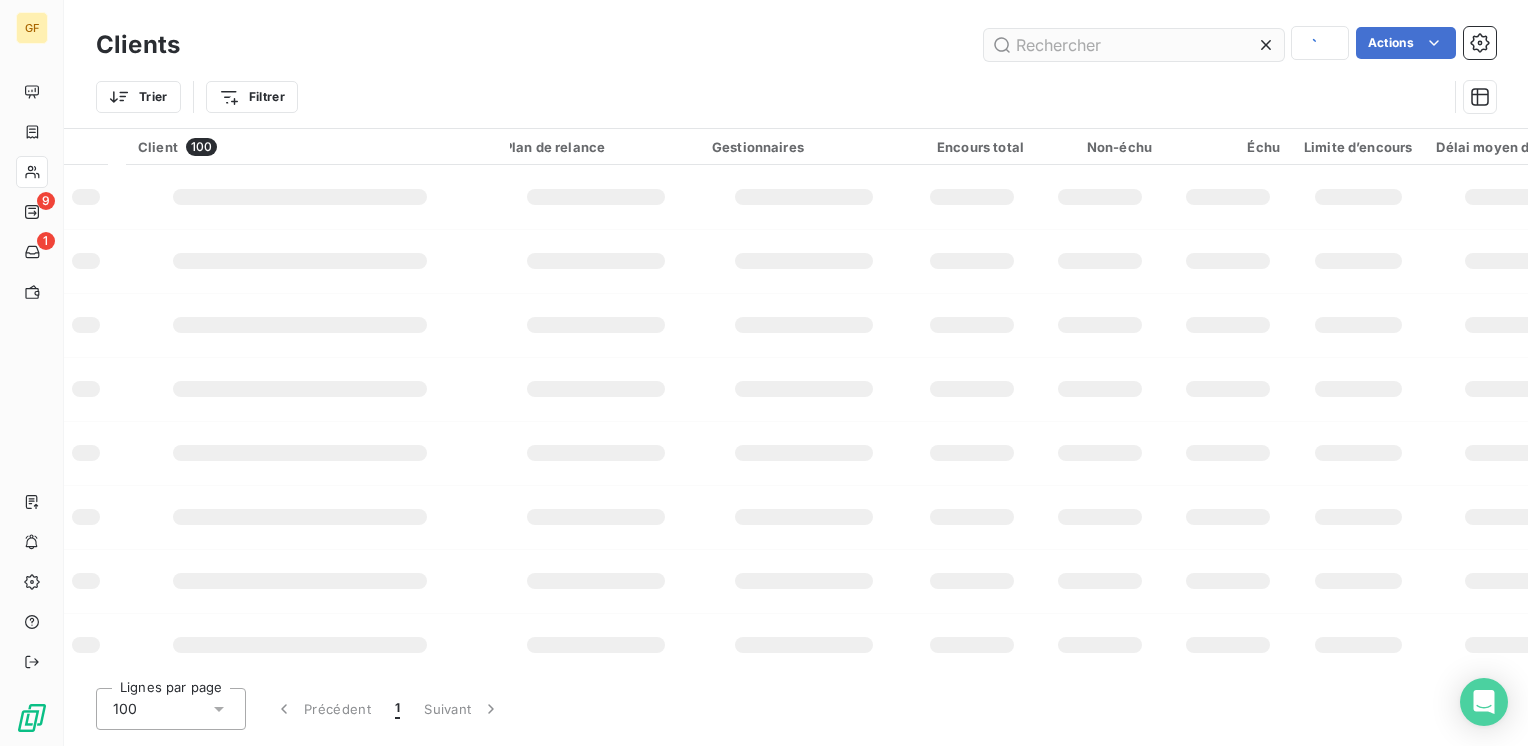 click at bounding box center (1134, 45) 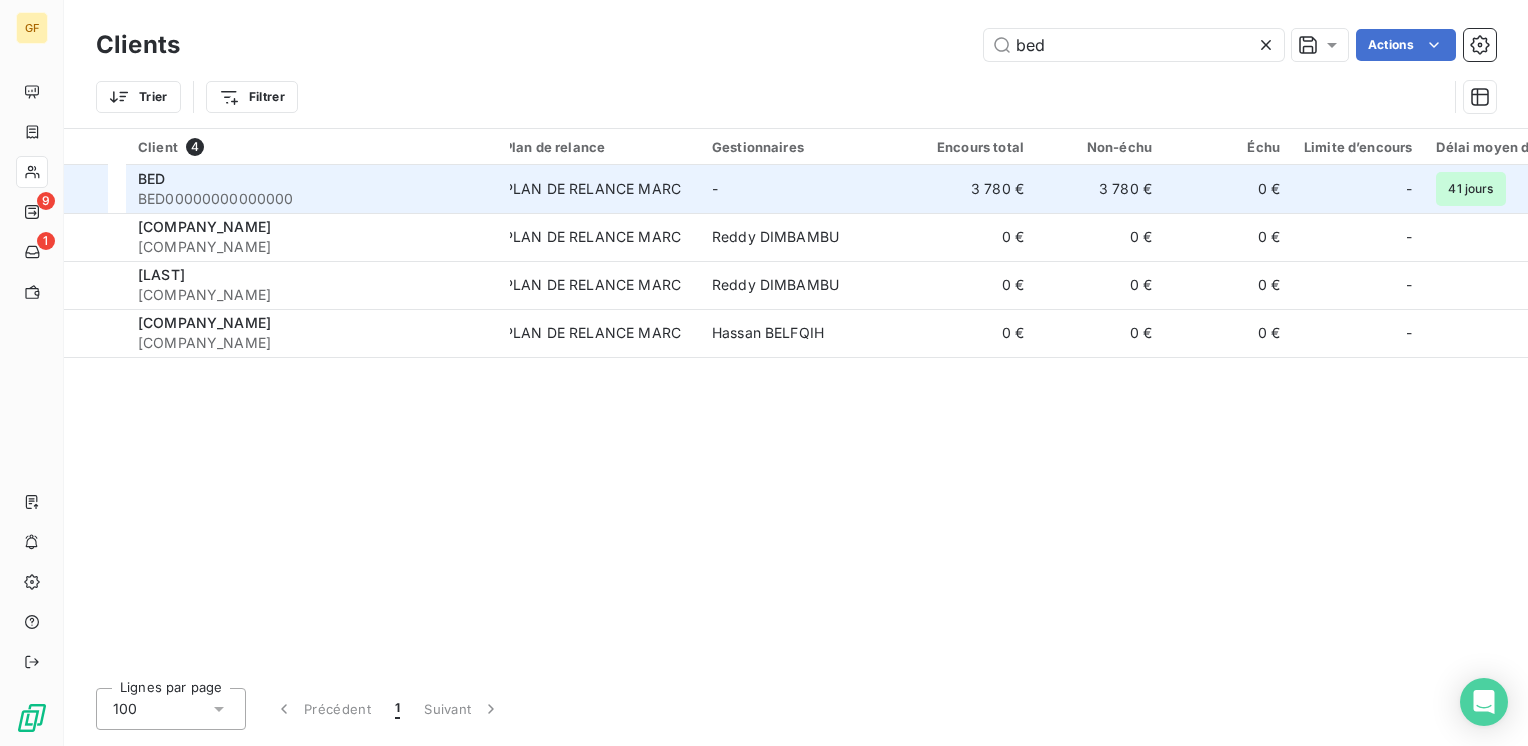 type on "bed" 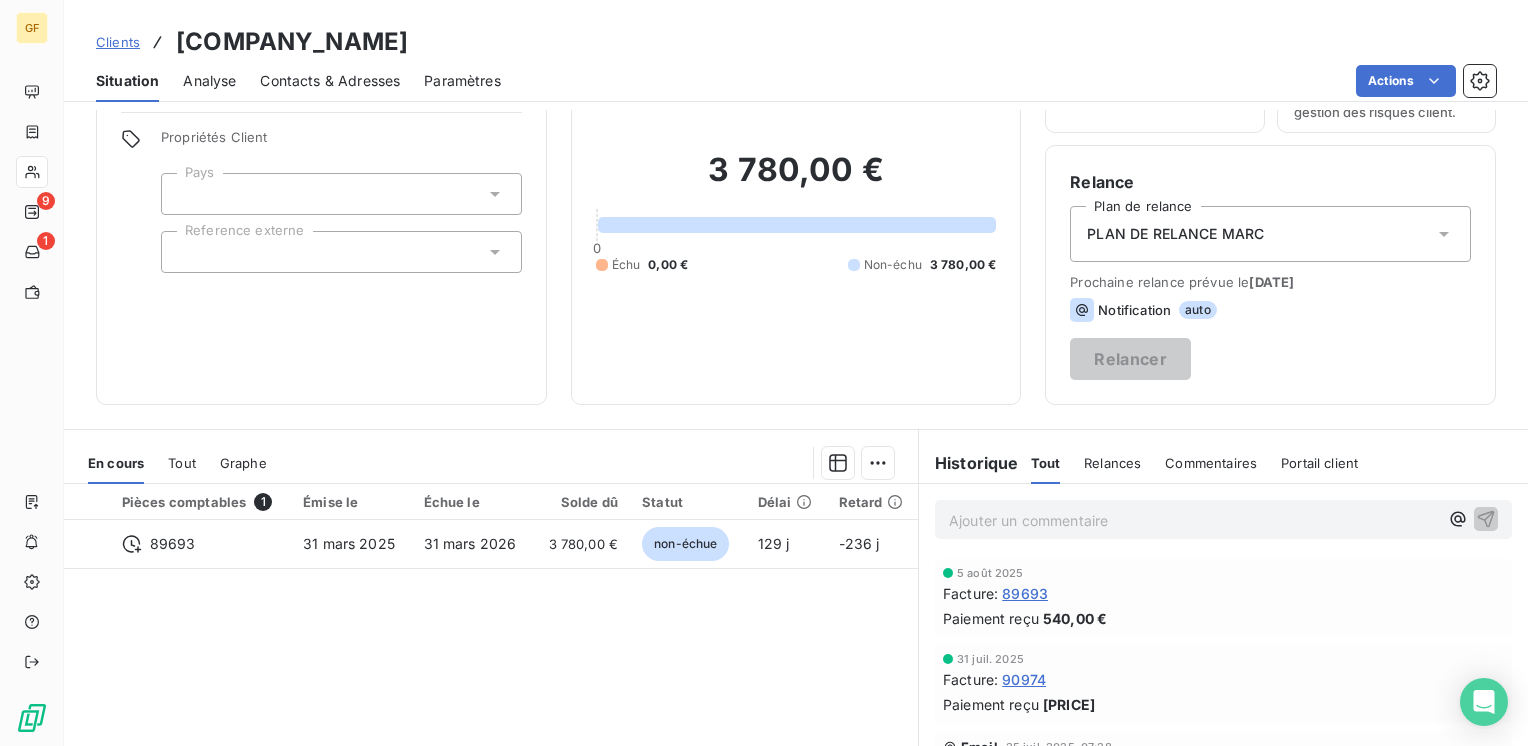 scroll, scrollTop: 0, scrollLeft: 0, axis: both 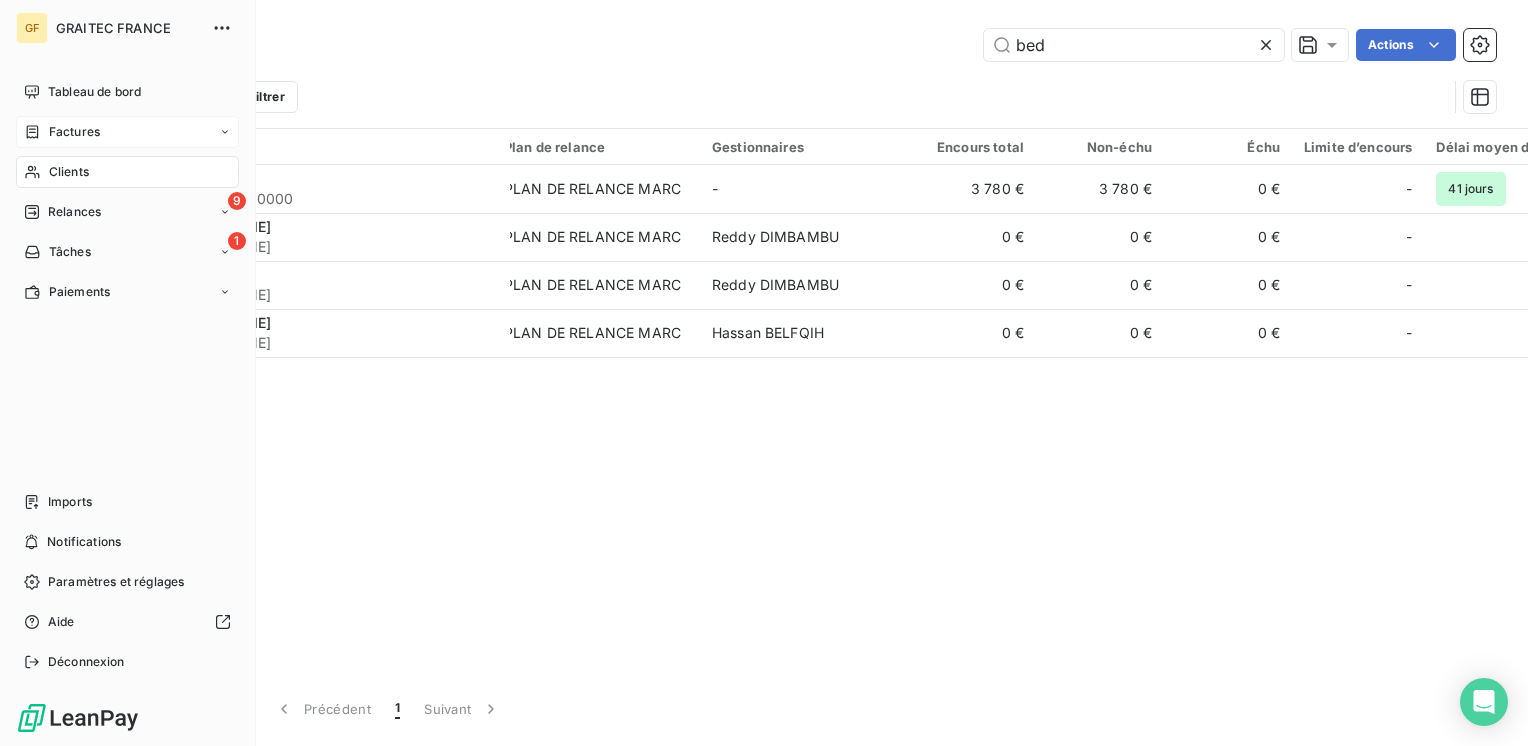 click on "Factures" at bounding box center [74, 132] 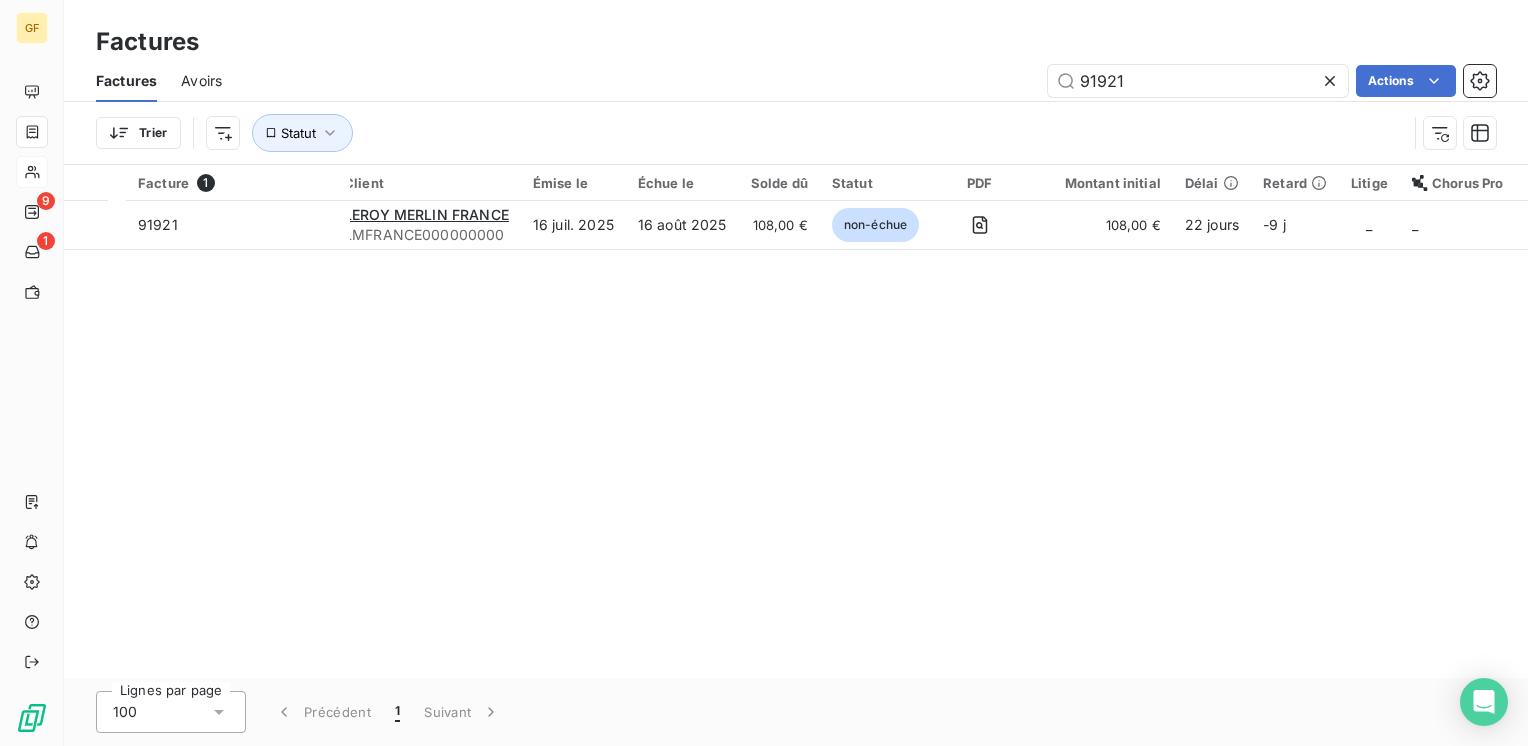drag, startPoint x: 1132, startPoint y: 80, endPoint x: 976, endPoint y: 94, distance: 156.62694 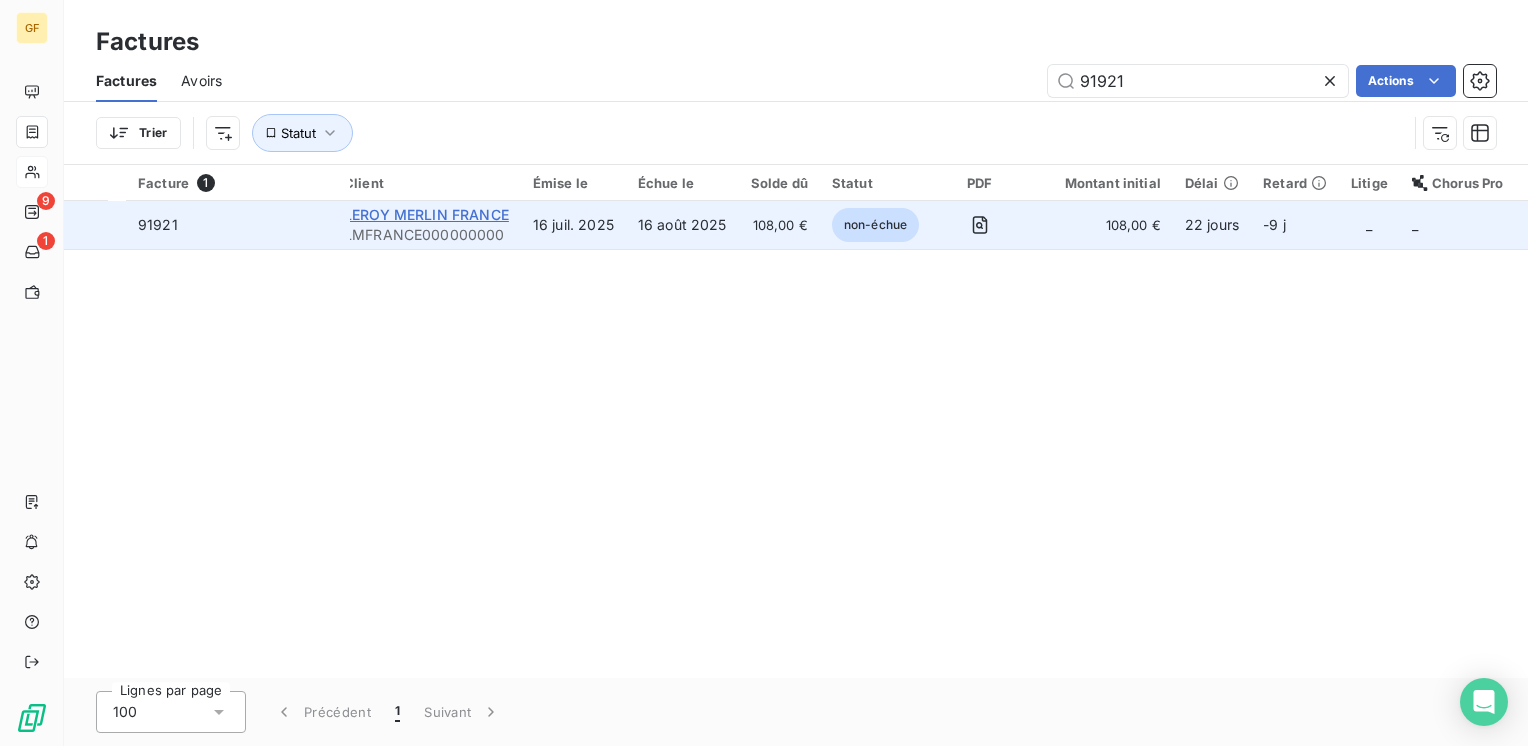 click on "LEROY MERLIN FRANCE" at bounding box center [426, 214] 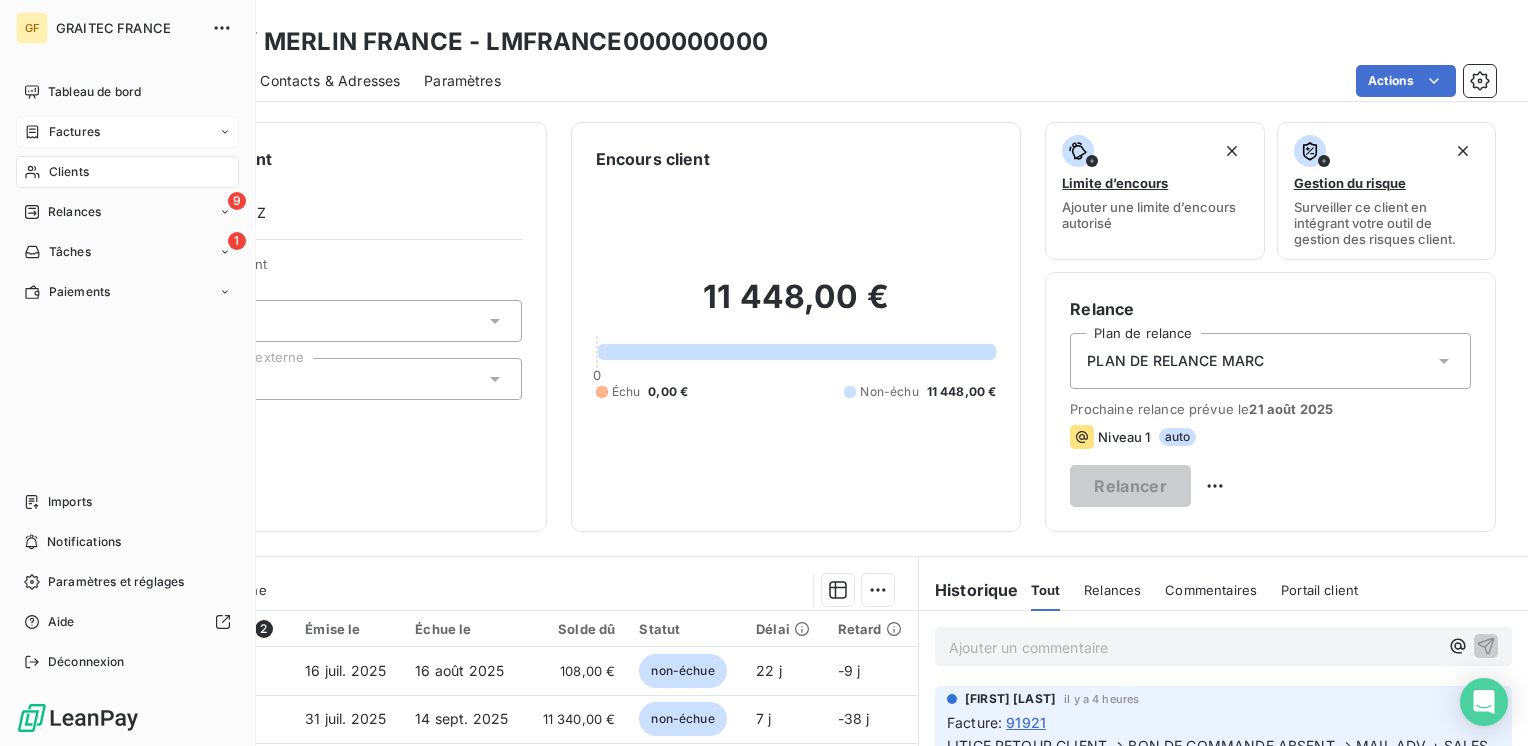 click on "Factures" at bounding box center [127, 132] 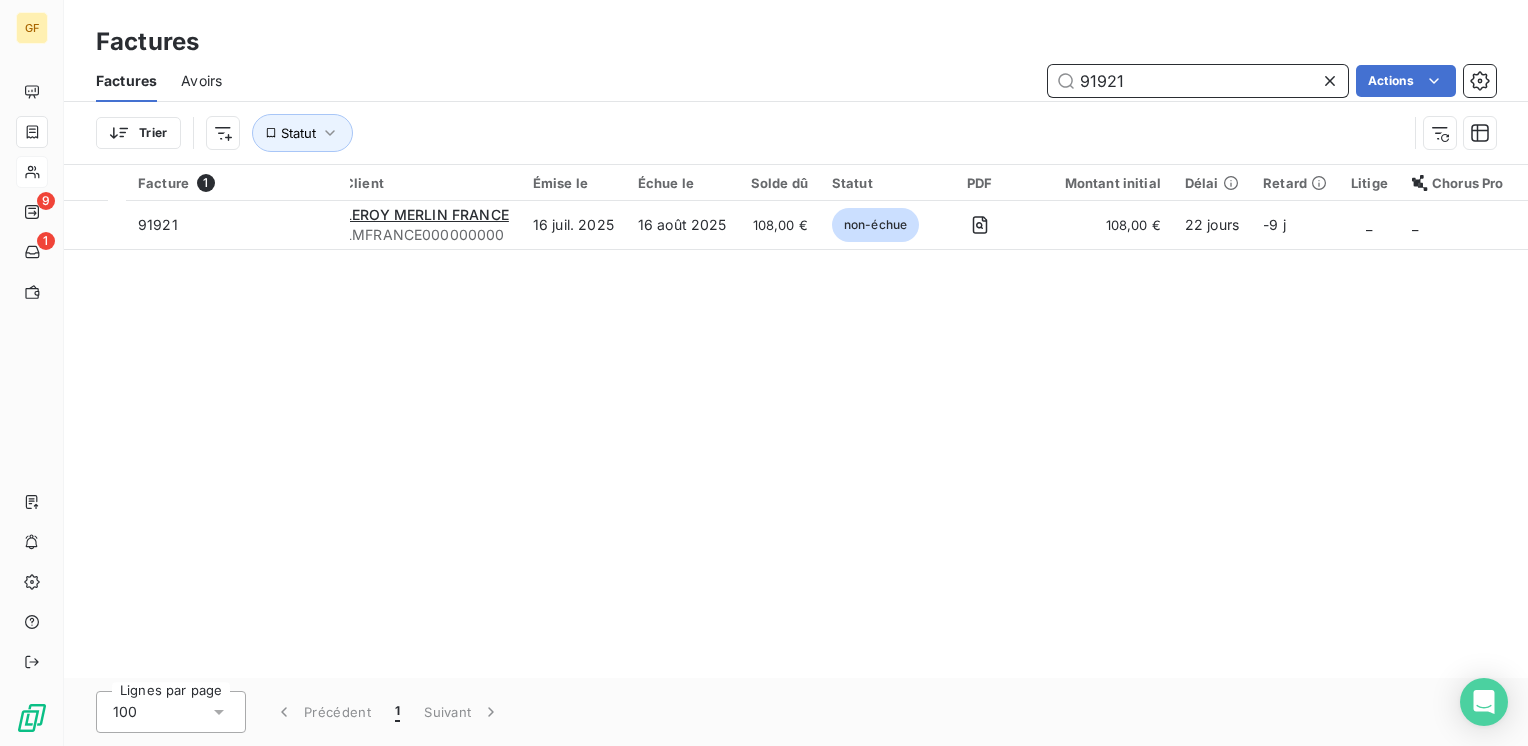 drag, startPoint x: 1137, startPoint y: 90, endPoint x: 1046, endPoint y: 95, distance: 91.13726 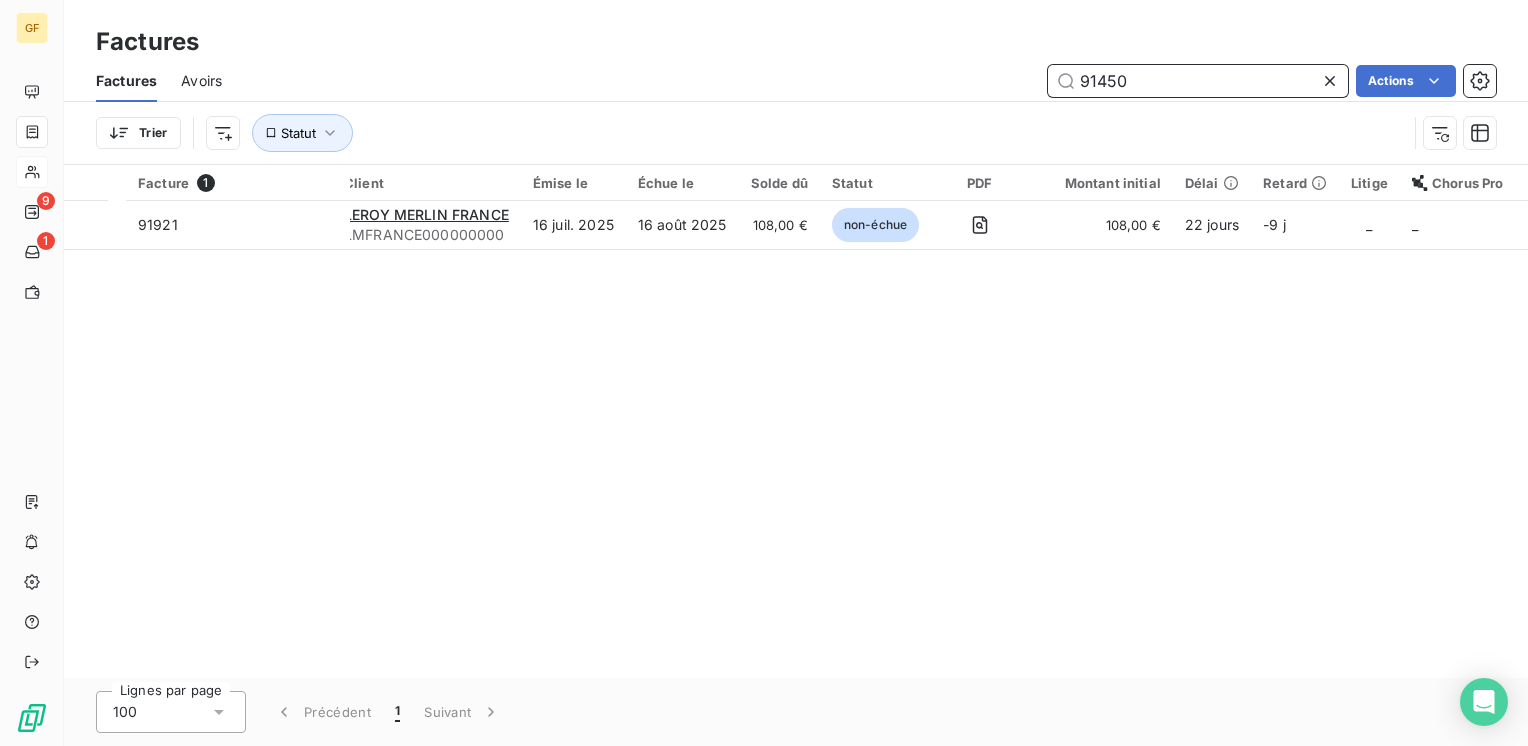 type on "91450" 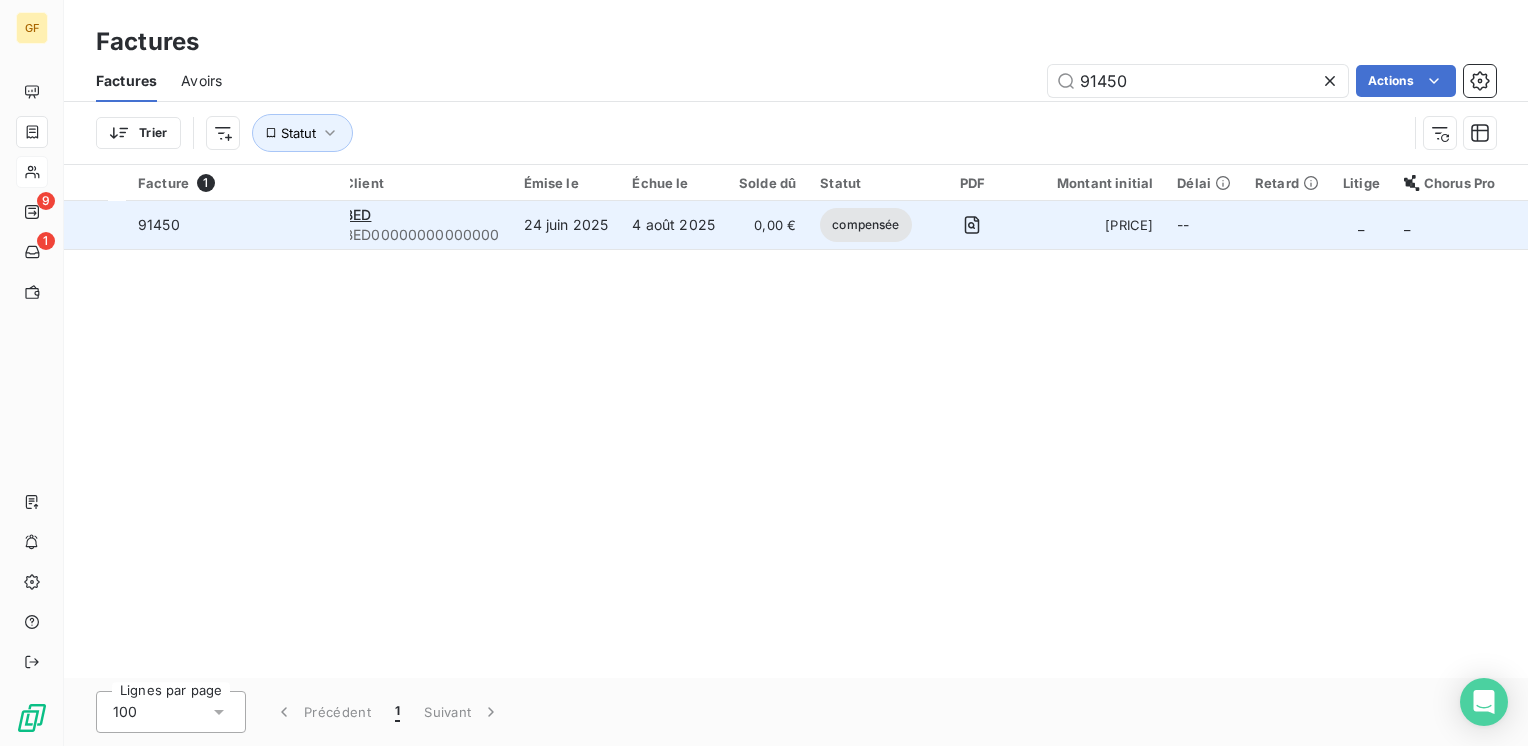 click on "BED00000000000000" at bounding box center [422, 235] 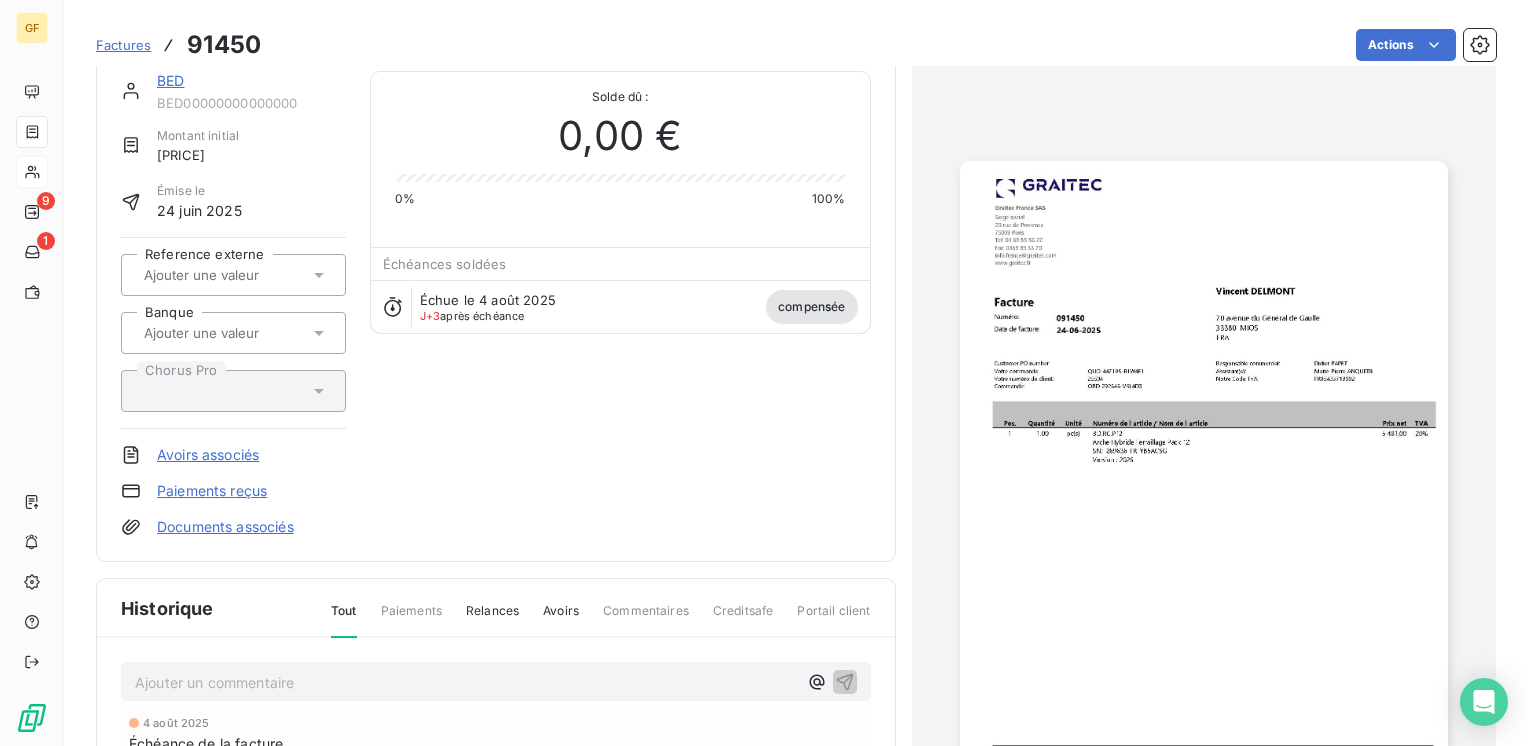 scroll, scrollTop: 0, scrollLeft: 0, axis: both 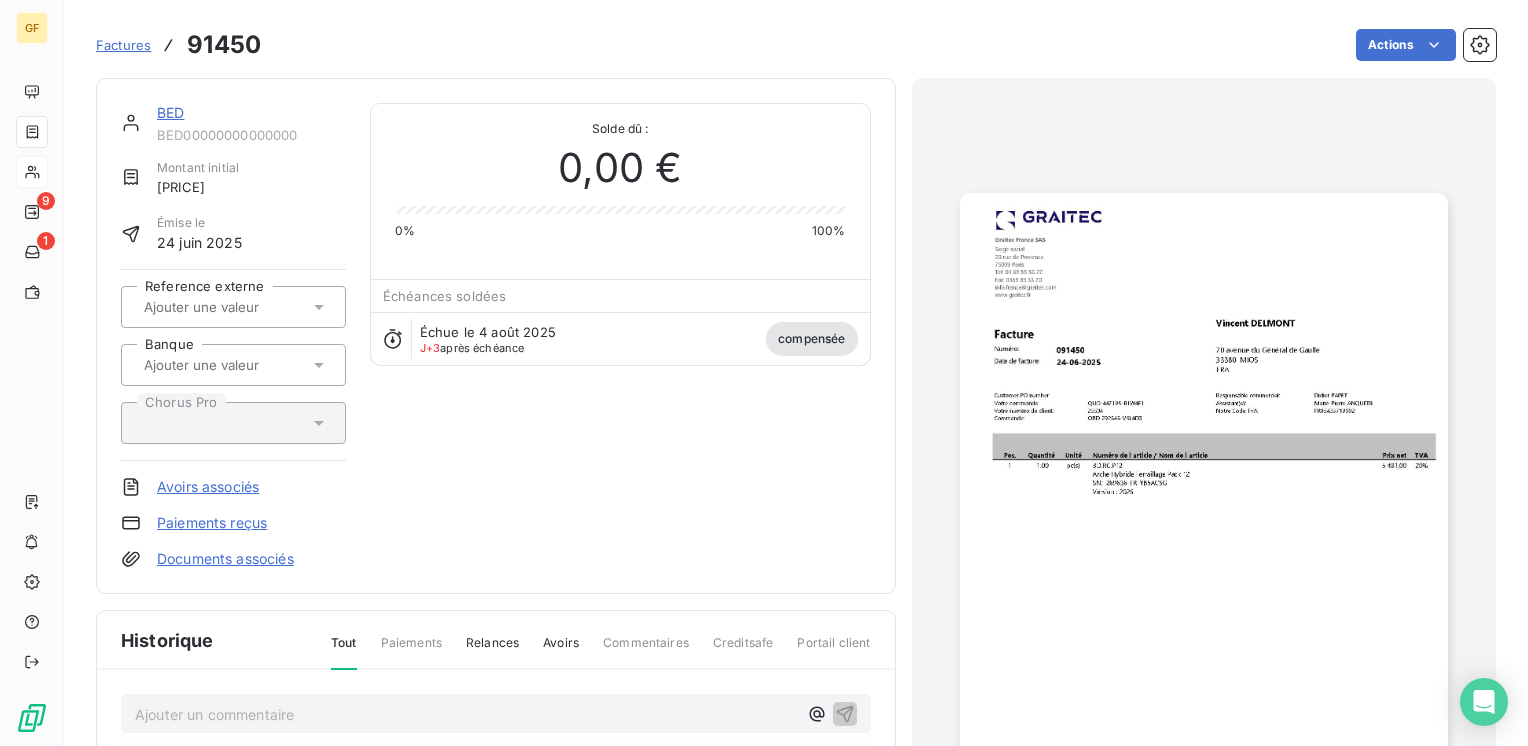 click on "BED" at bounding box center (170, 112) 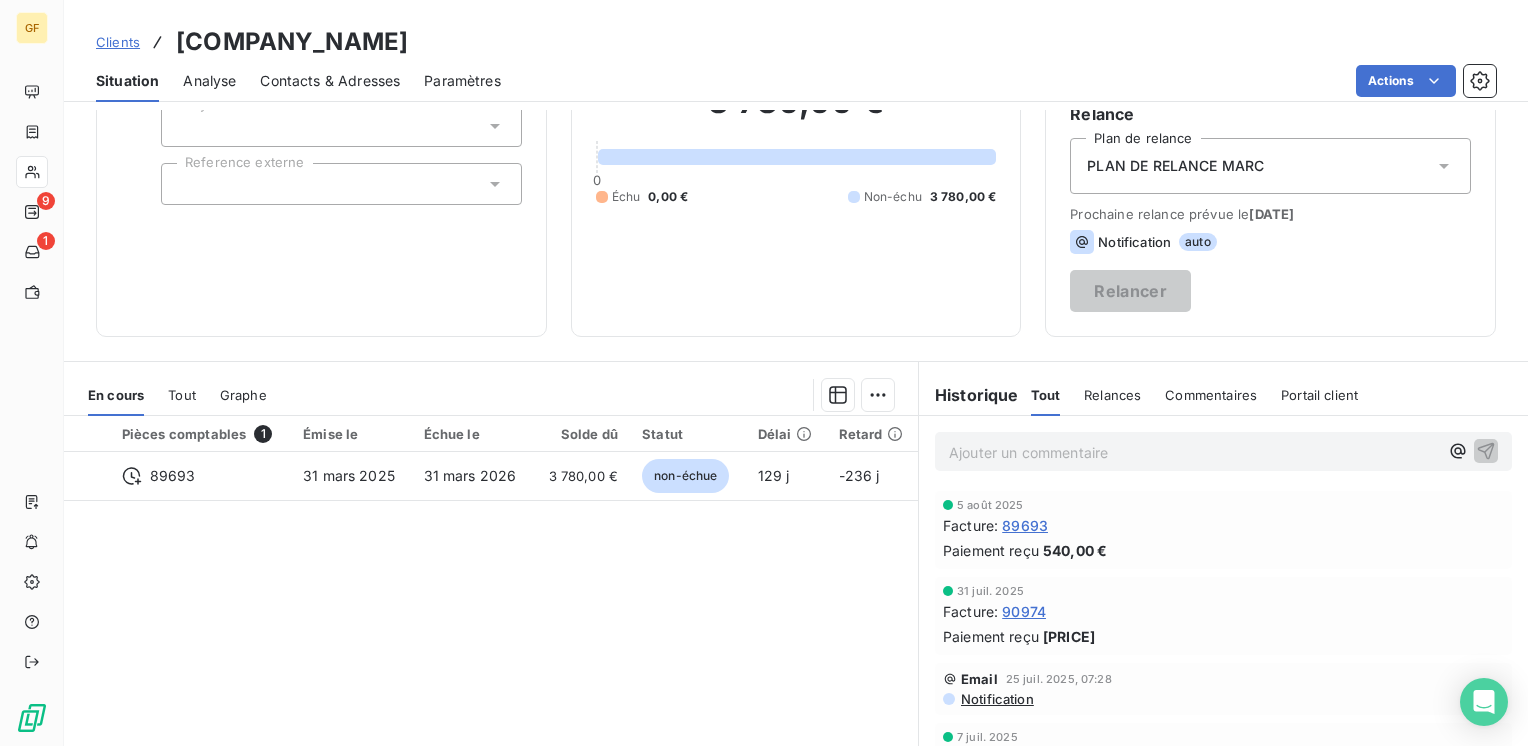 scroll, scrollTop: 200, scrollLeft: 0, axis: vertical 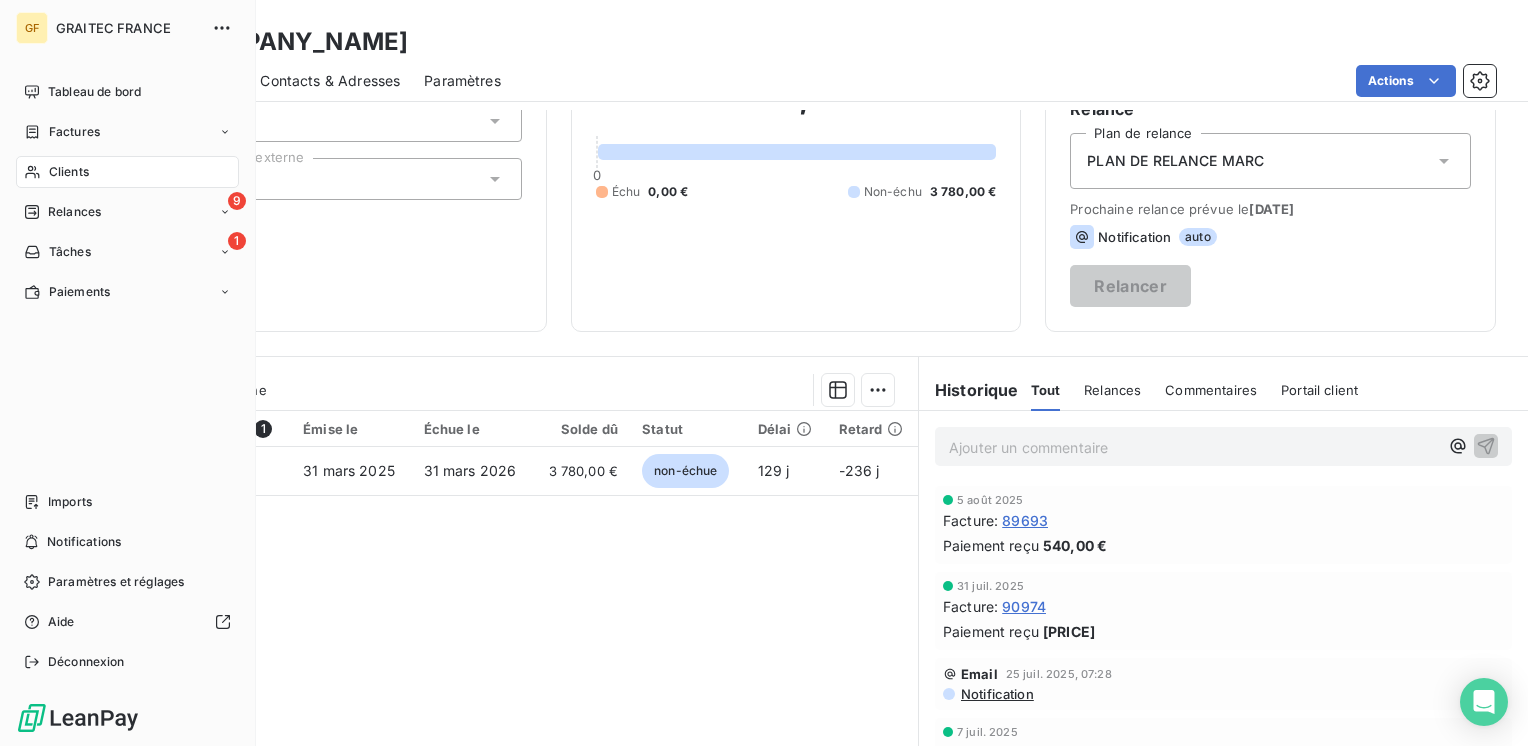 click on "Factures" at bounding box center [74, 132] 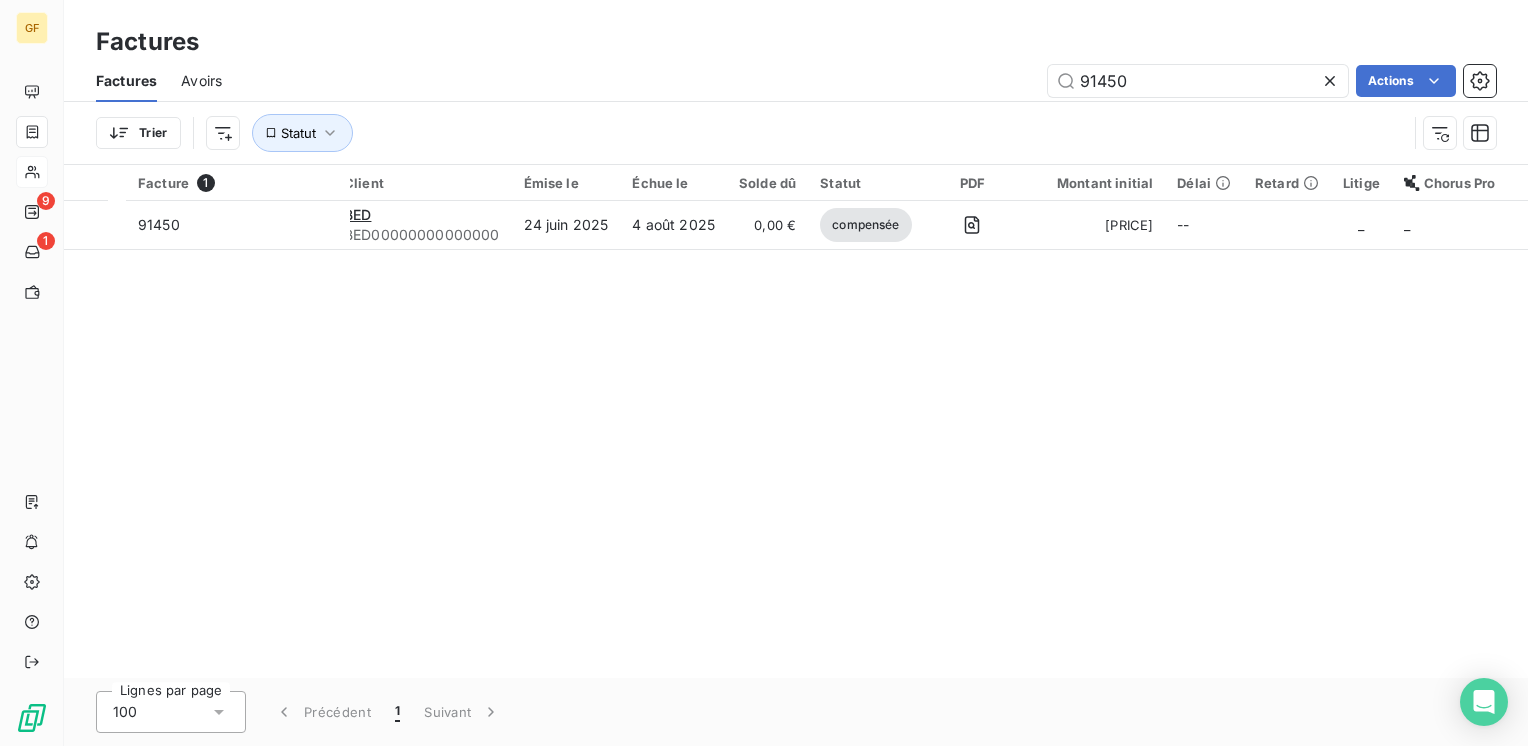 drag, startPoint x: 1107, startPoint y: 84, endPoint x: 957, endPoint y: 102, distance: 151.07614 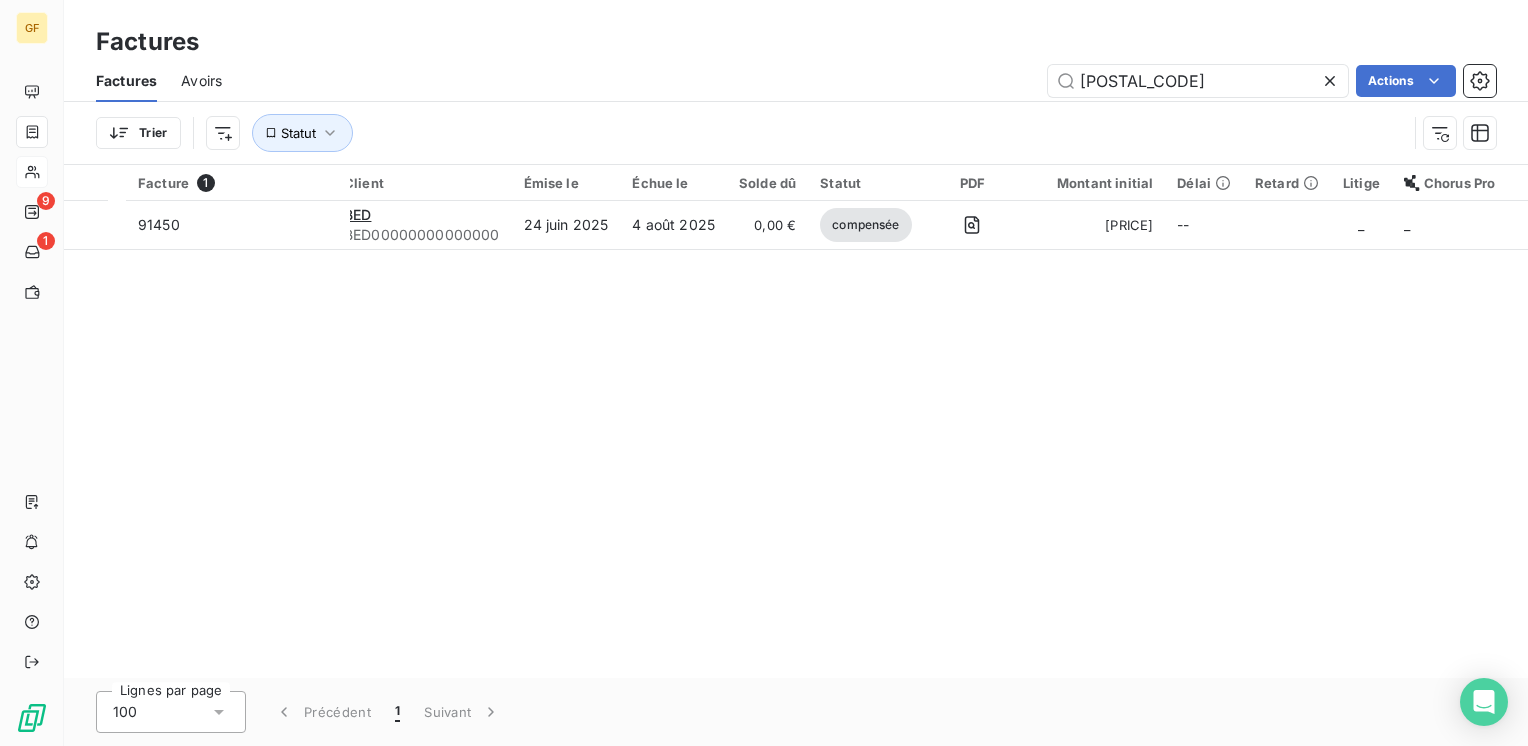 type on "[POSTAL_CODE]" 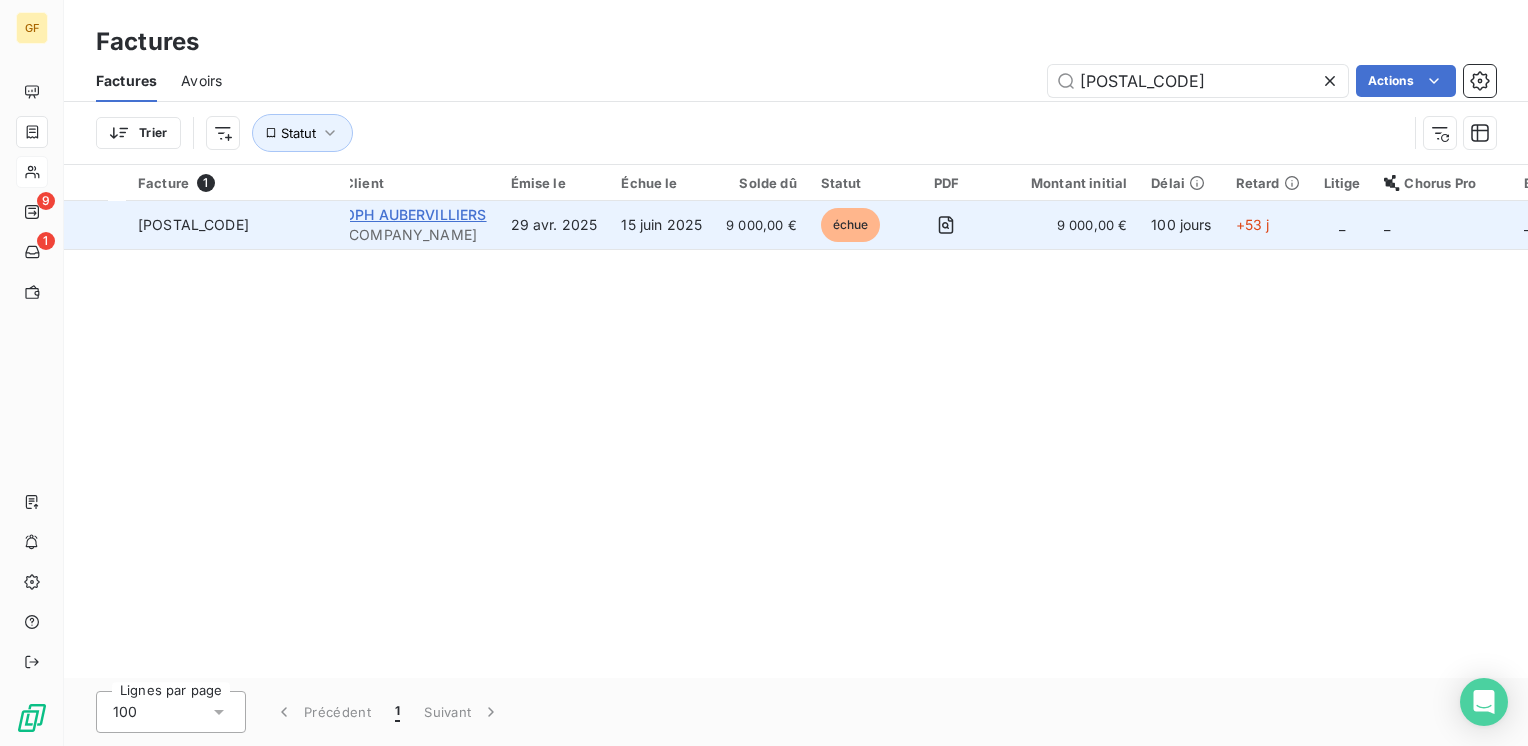 click on "OPH AUBERVILLIERS" at bounding box center [415, 214] 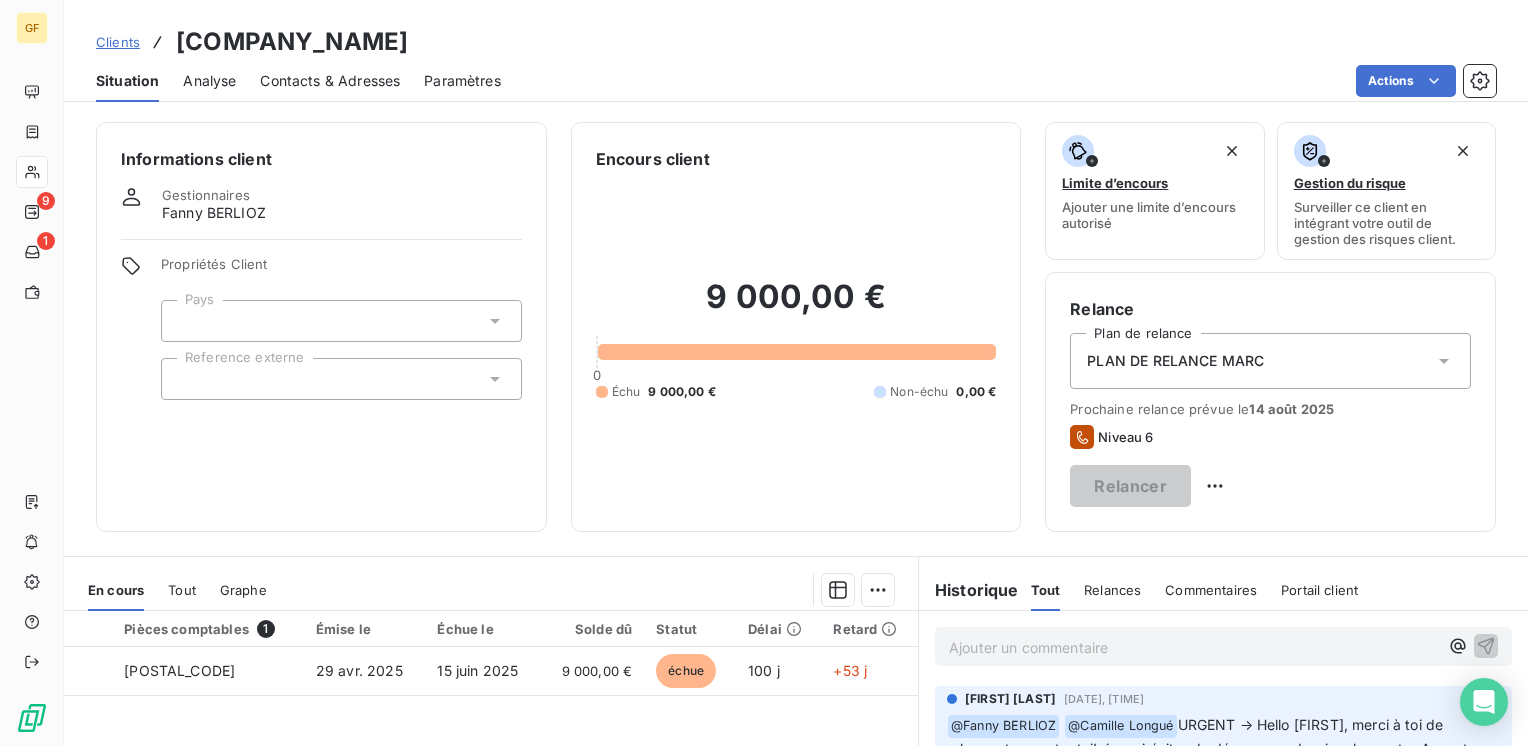 drag, startPoint x: 423, startPoint y: 45, endPoint x: 176, endPoint y: 39, distance: 247.07286 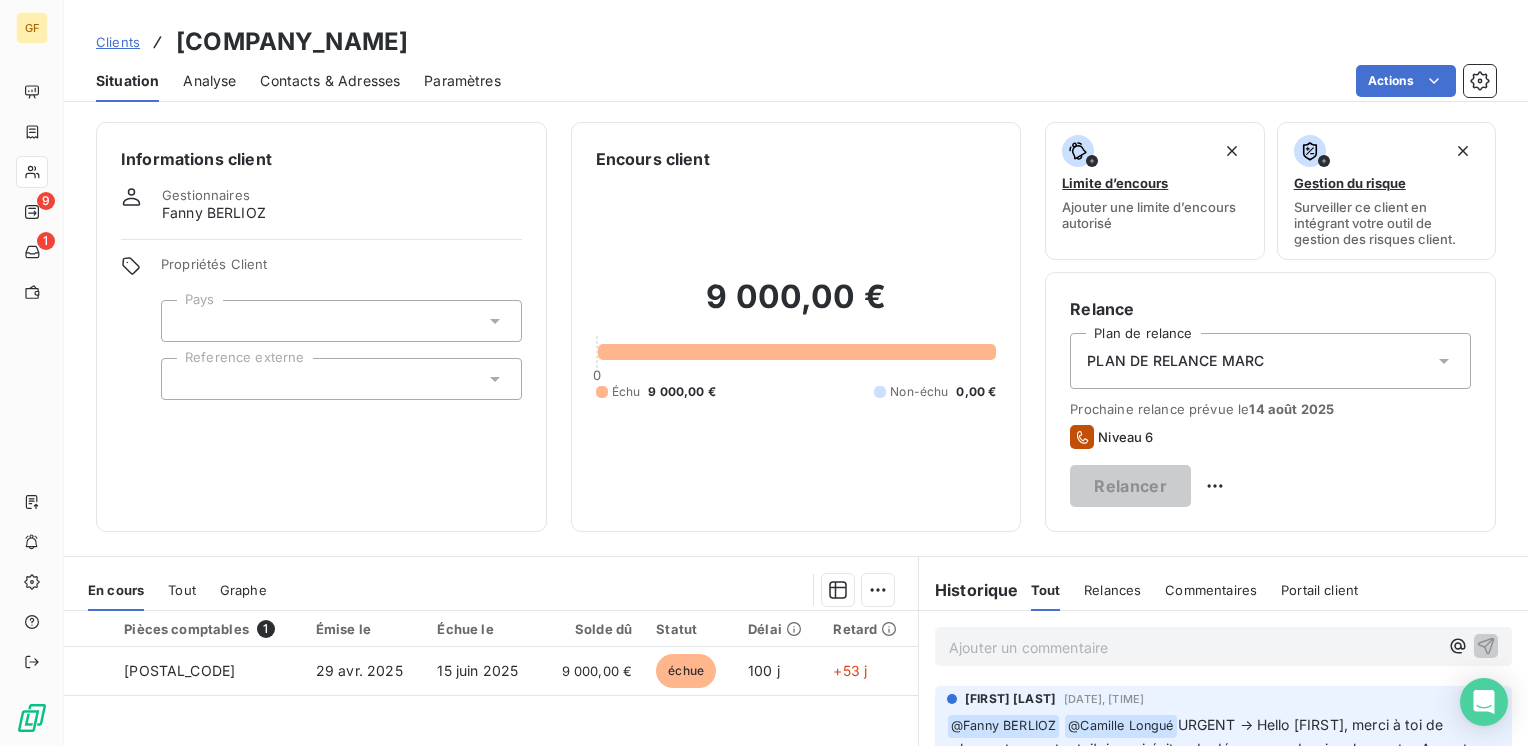 copy on "OPH AUBERVILLIERS" 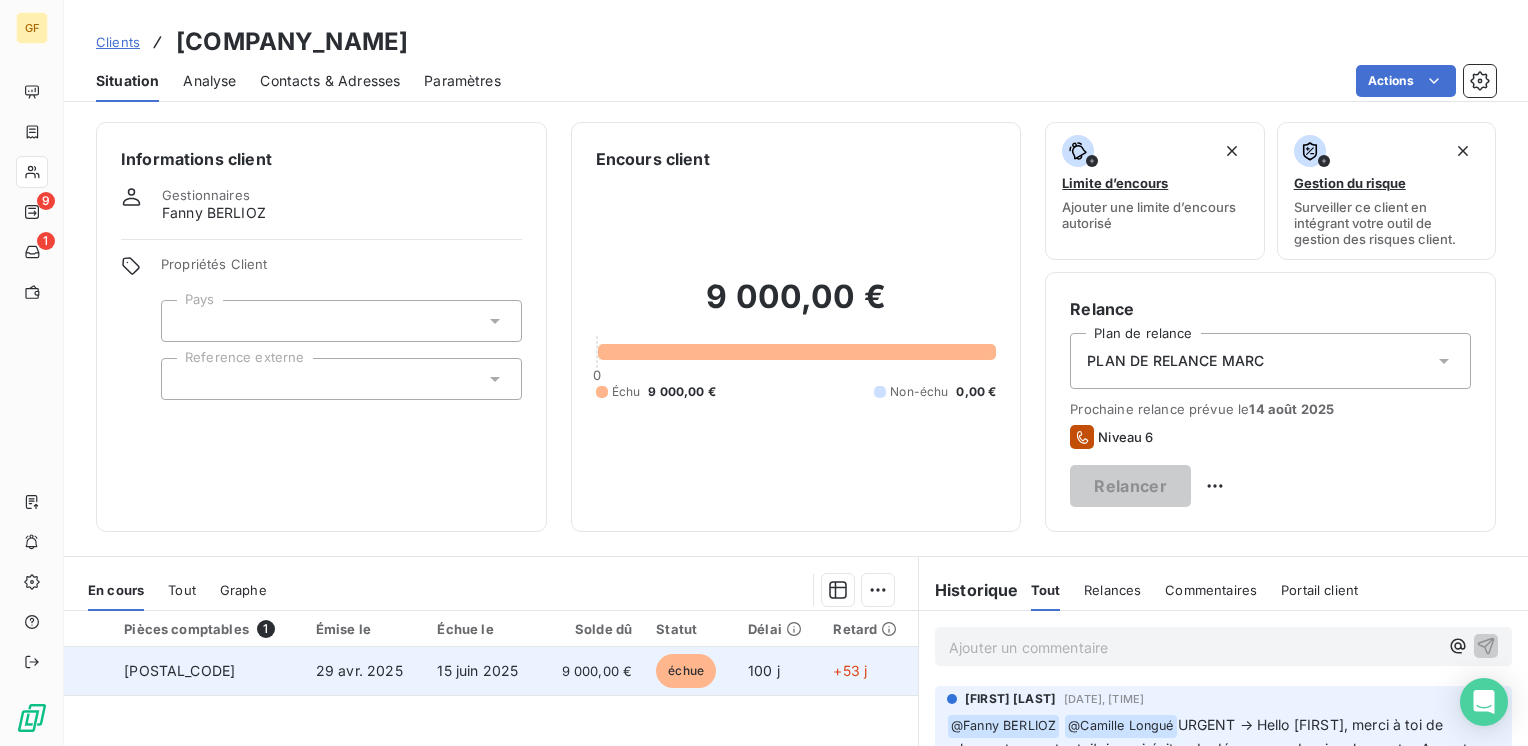 click on "9 000,00 €" at bounding box center [593, 671] 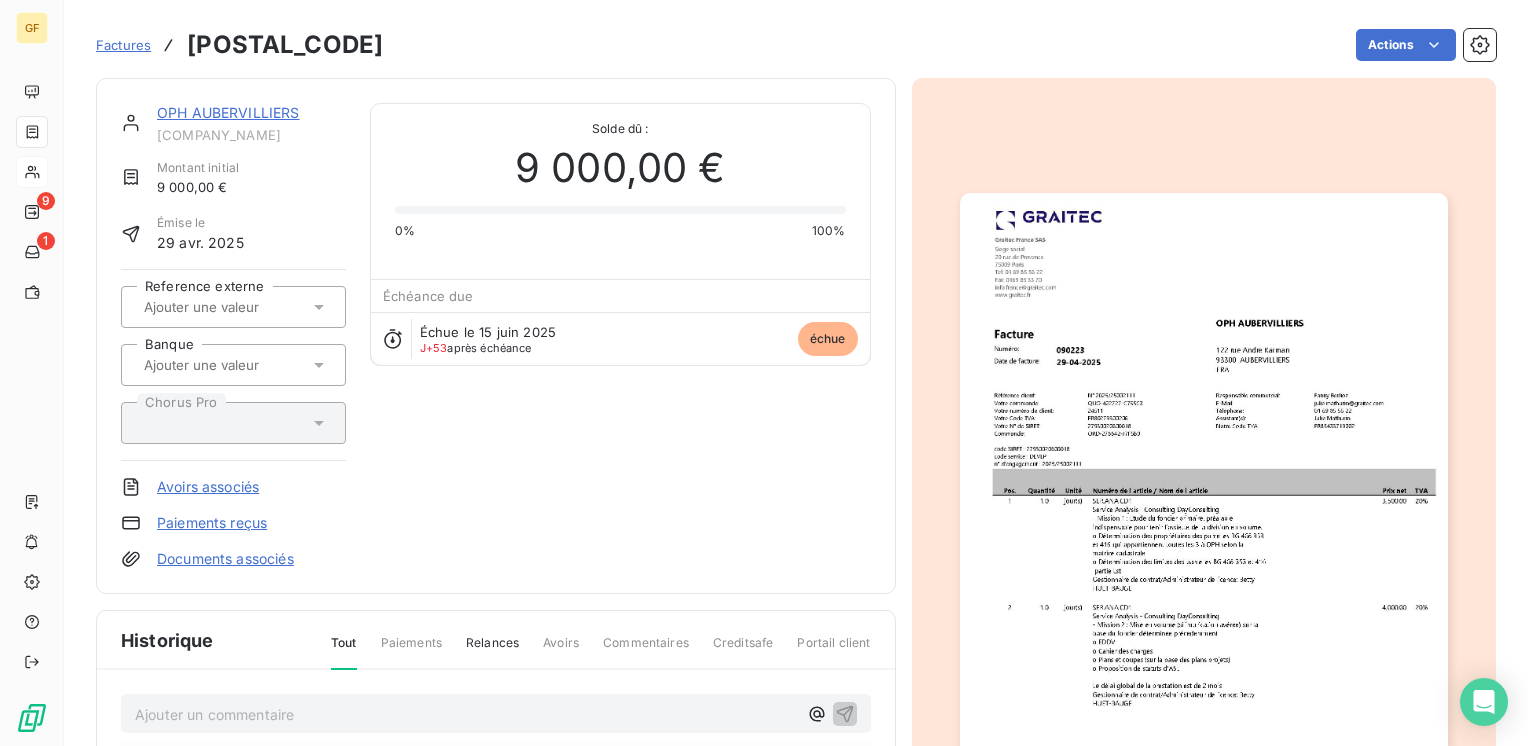scroll, scrollTop: 359, scrollLeft: 0, axis: vertical 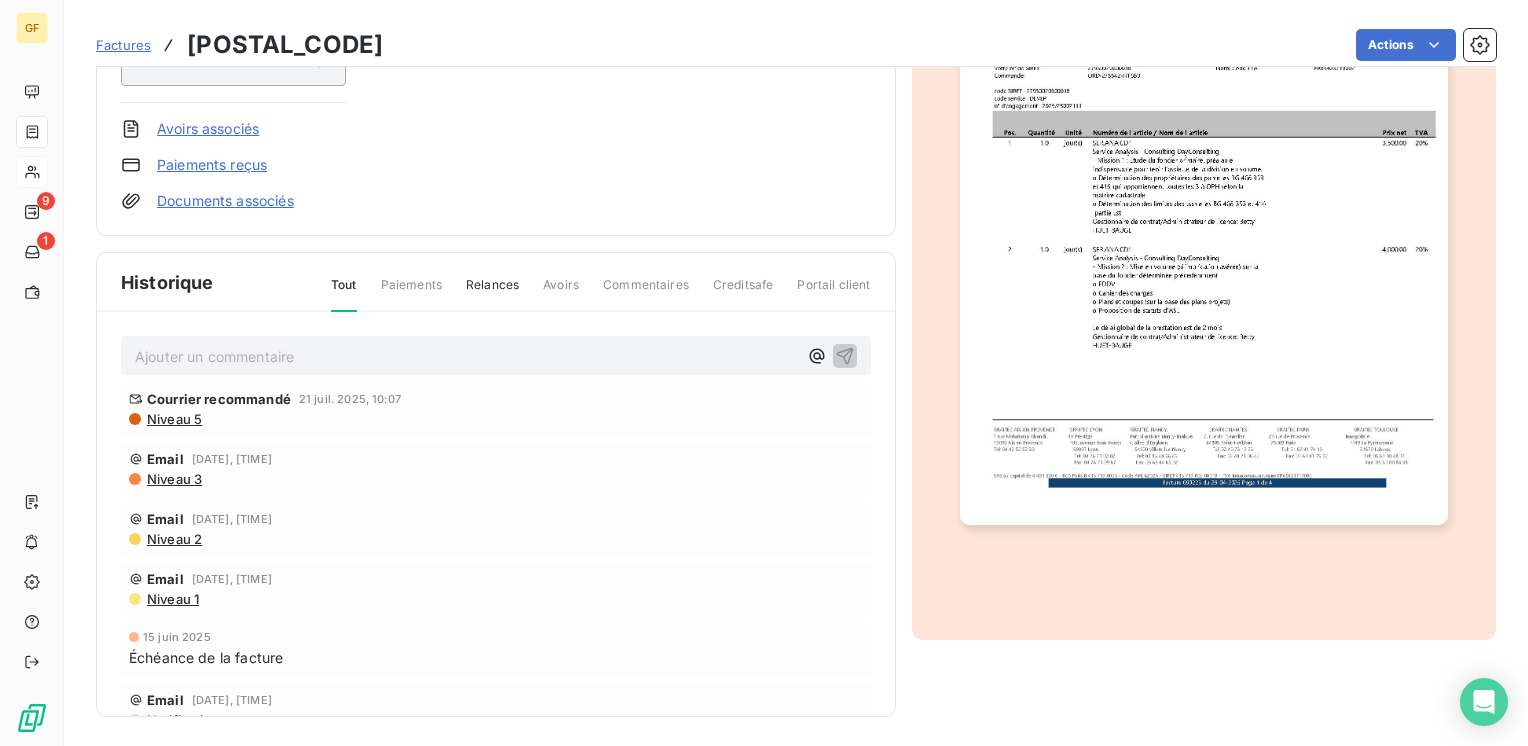 click at bounding box center (1204, 179) 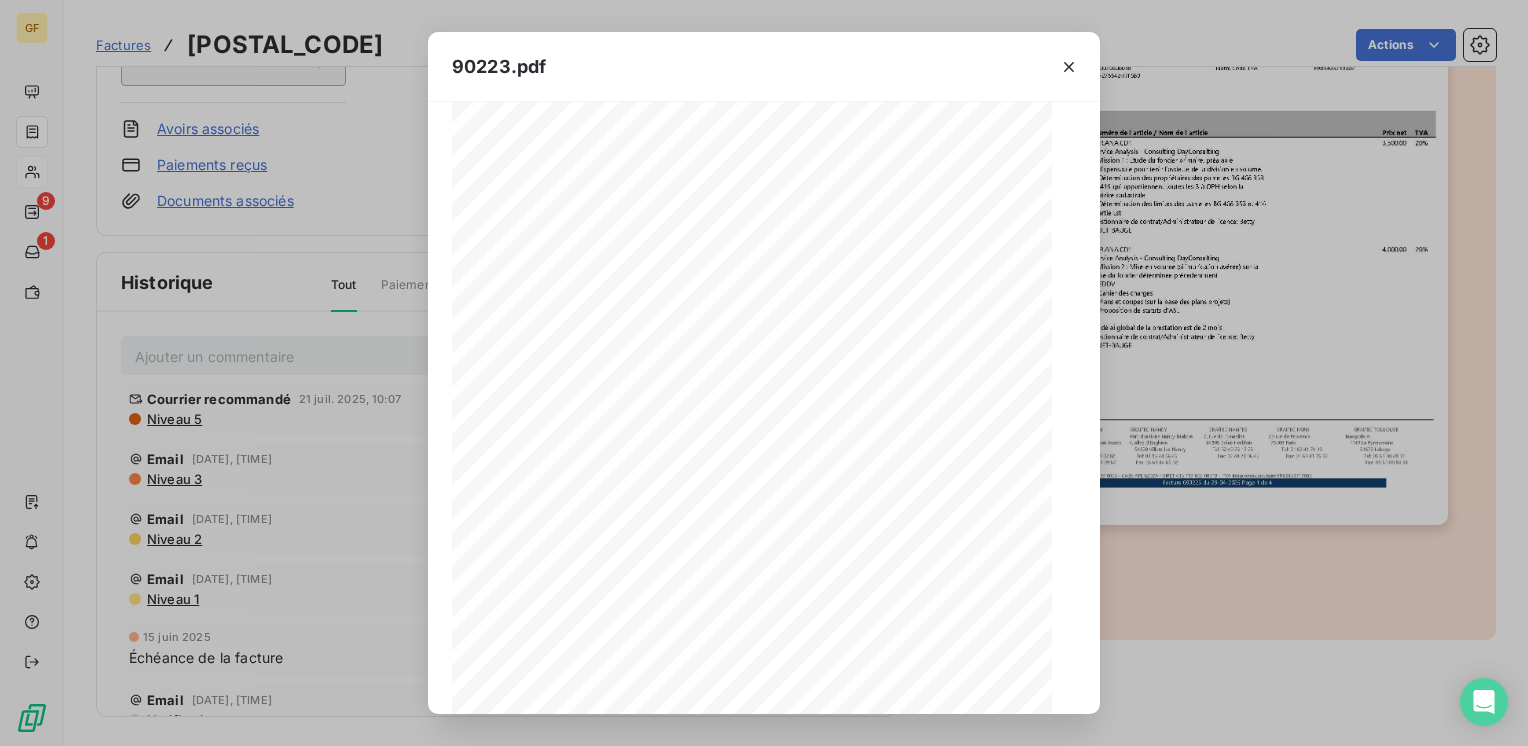 scroll, scrollTop: 283, scrollLeft: 0, axis: vertical 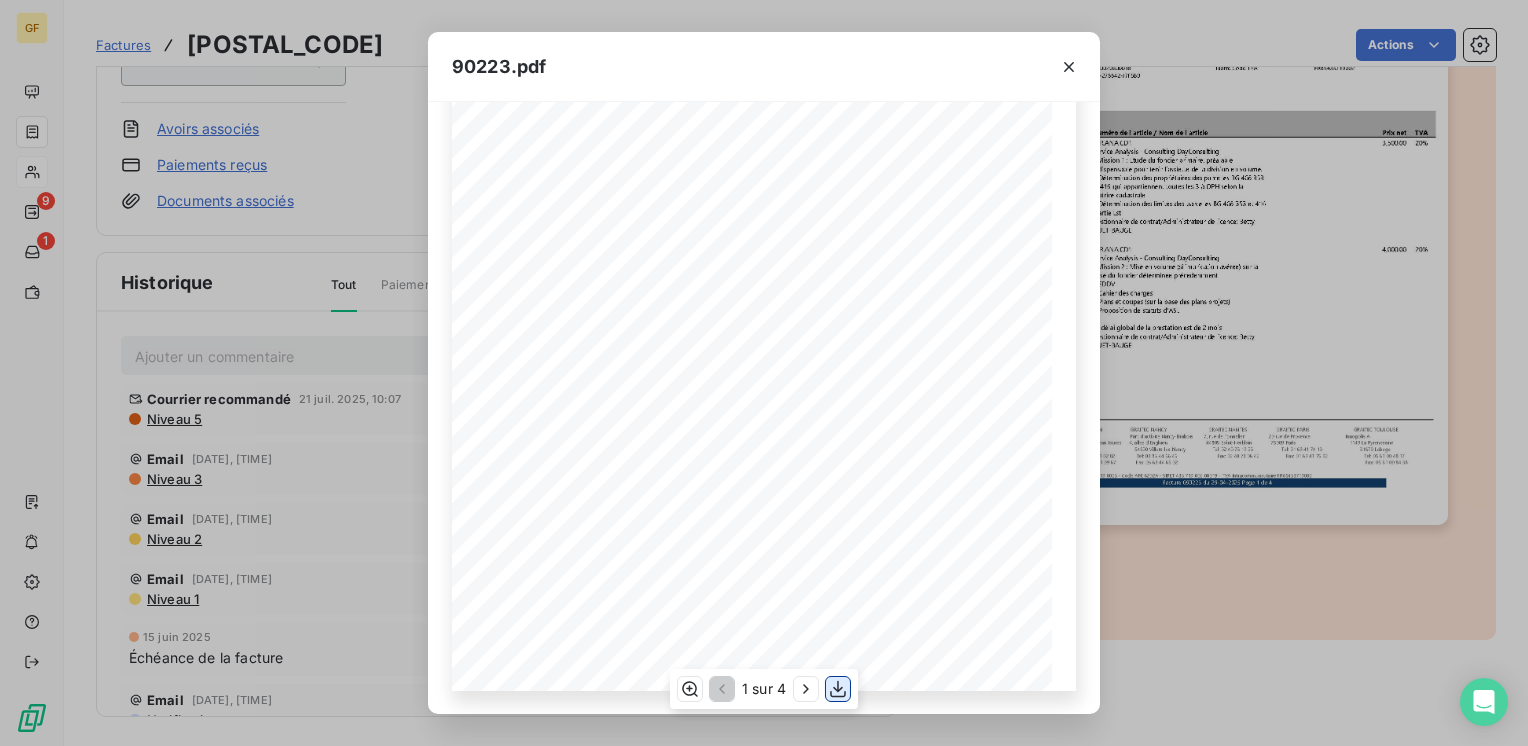 click 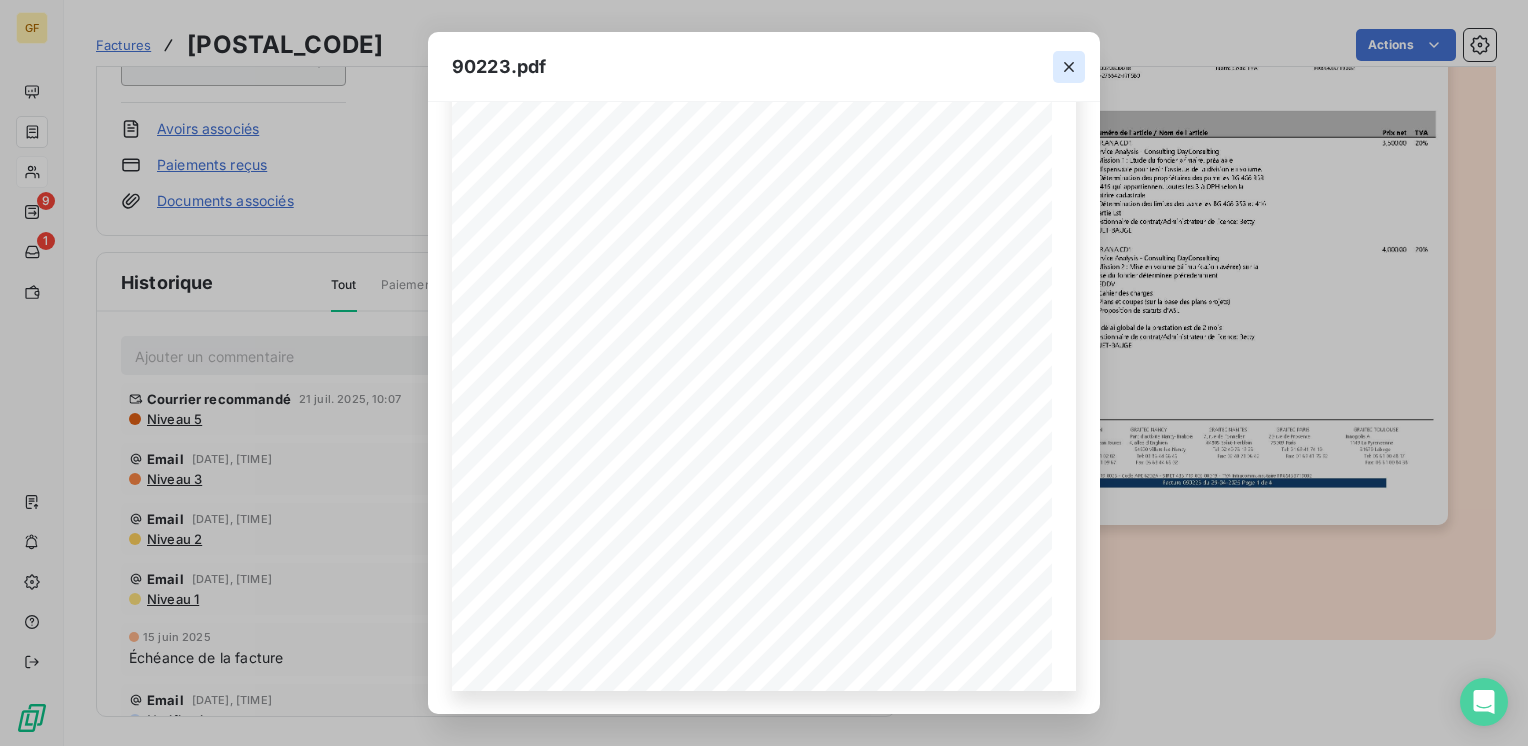 click at bounding box center [1069, 67] 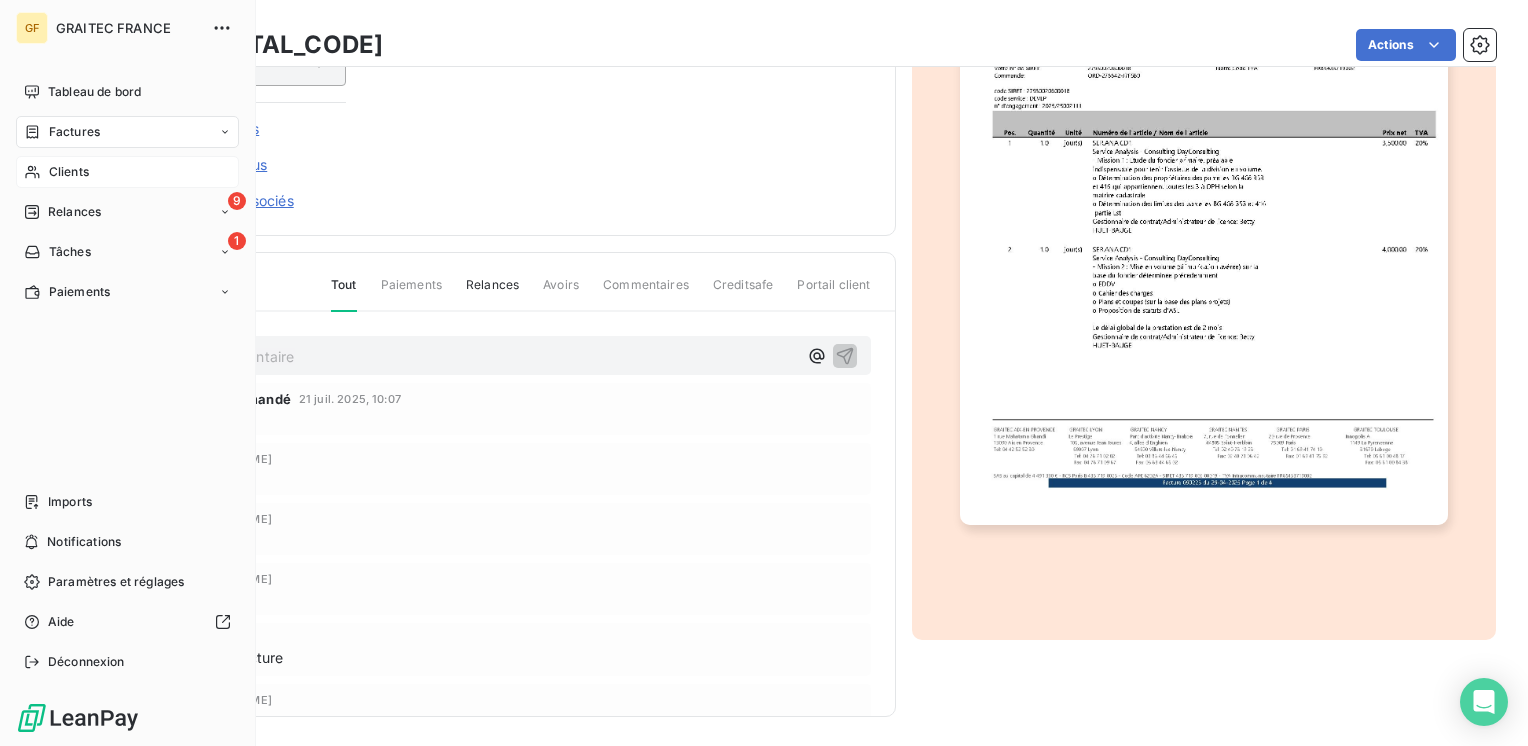 click on "Factures" at bounding box center [74, 132] 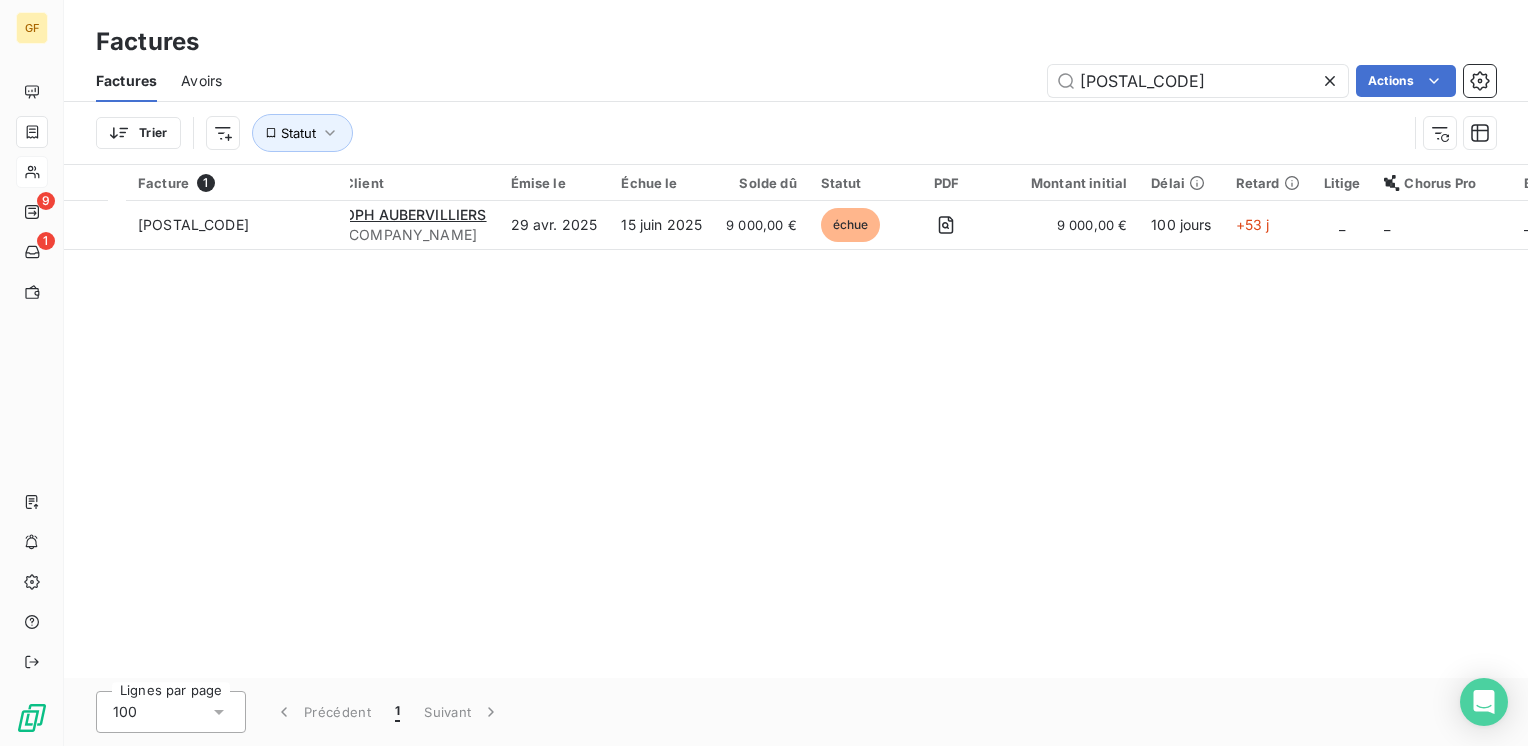 drag, startPoint x: 1152, startPoint y: 71, endPoint x: 1003, endPoint y: 82, distance: 149.40549 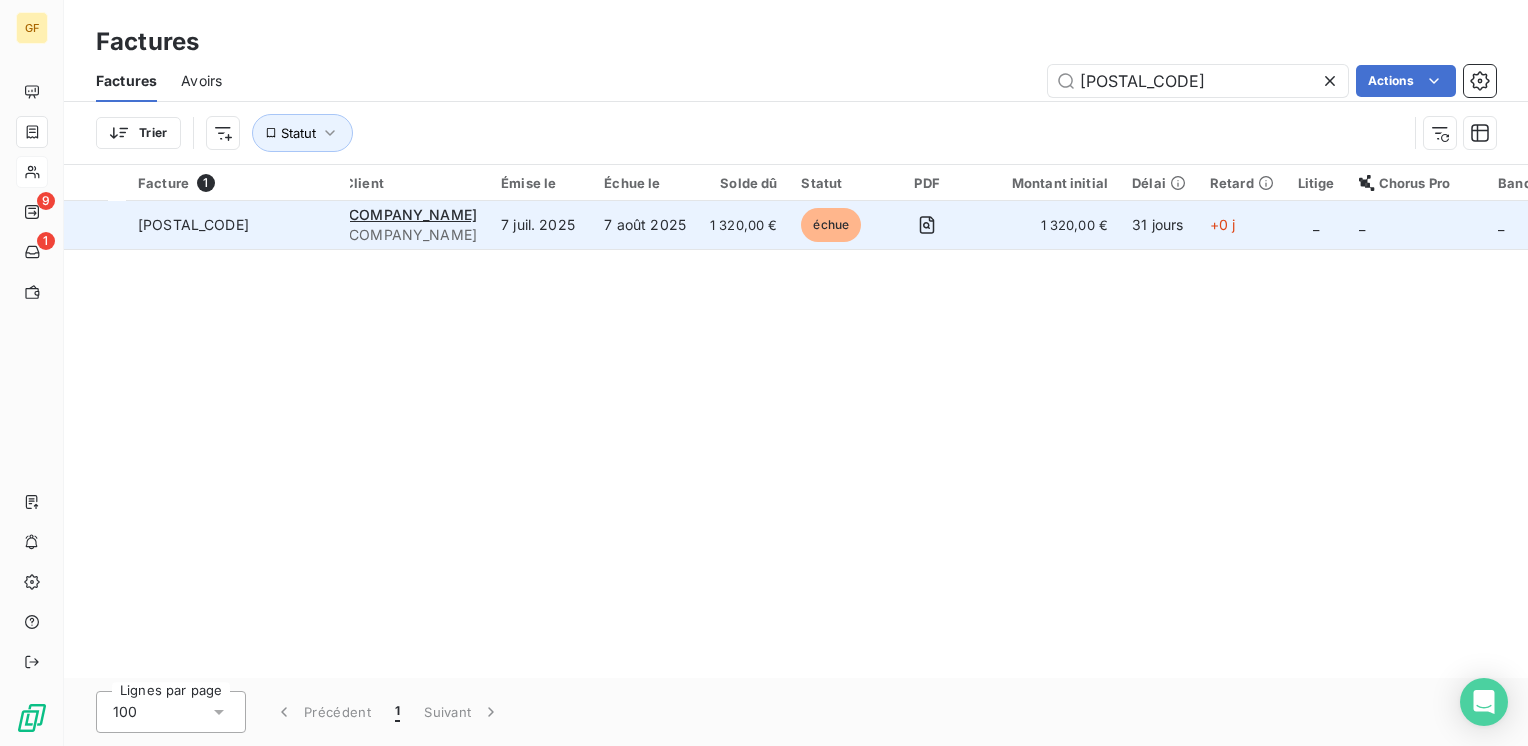 click on "[COMPANY_NAME]" at bounding box center (410, 225) 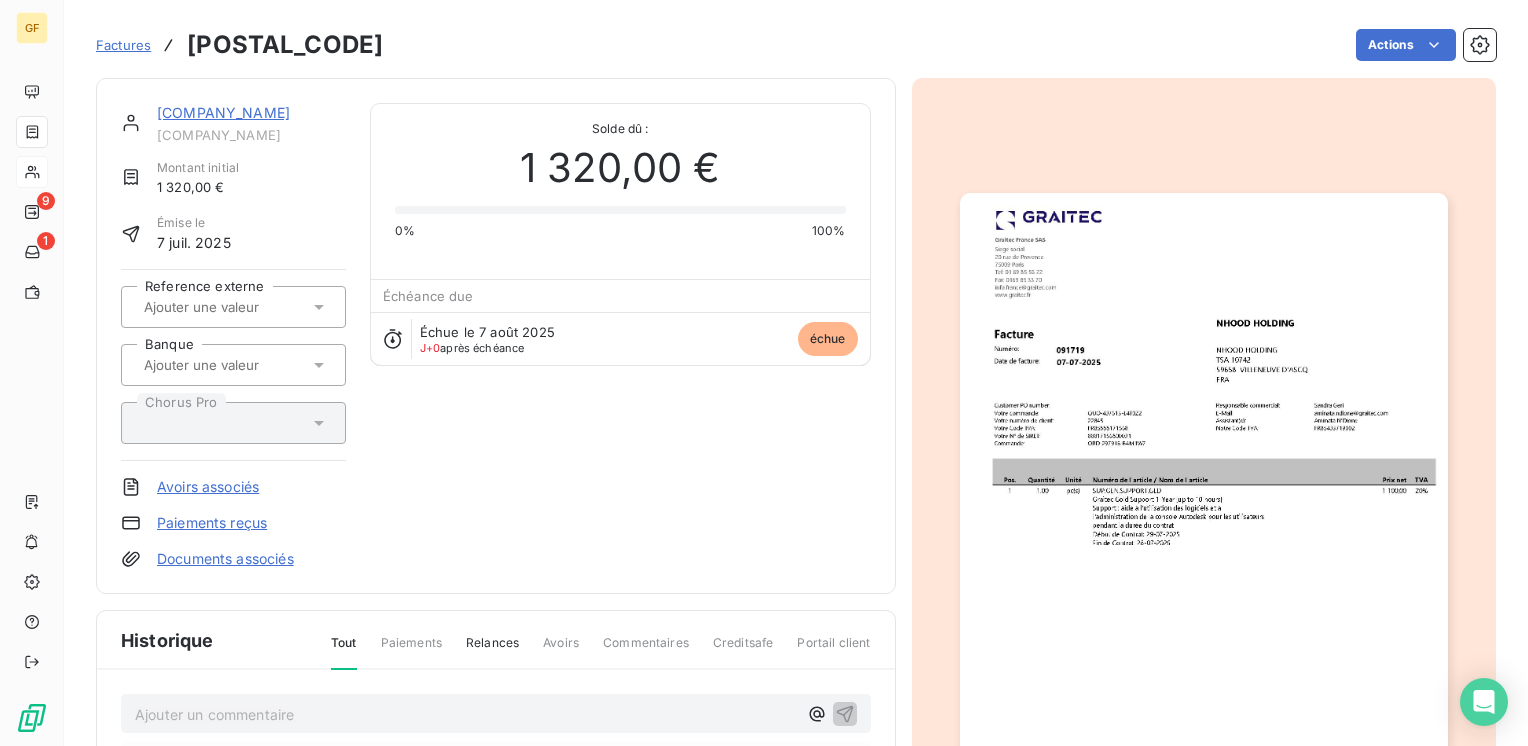 click on "[COMPANY_NAME]" at bounding box center [223, 112] 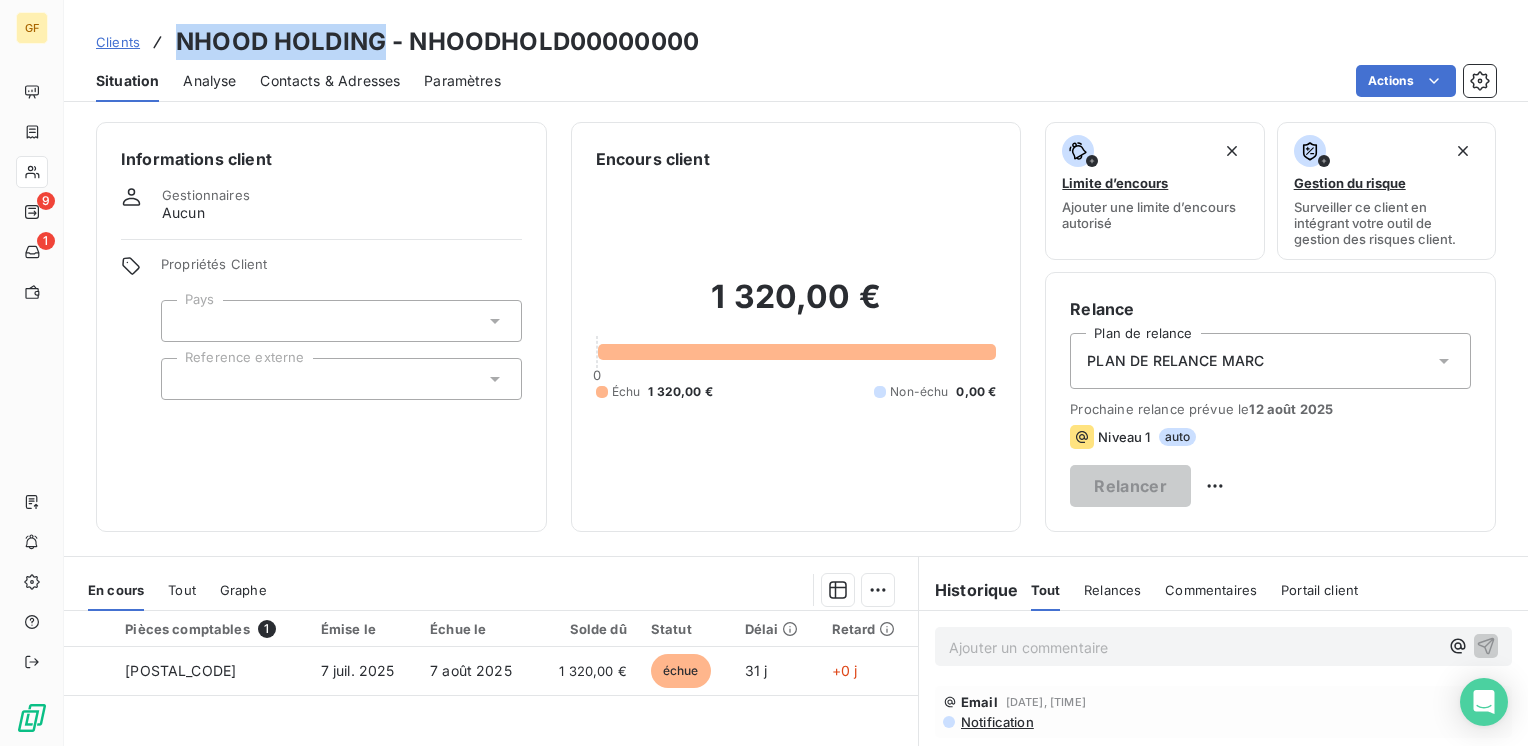 drag, startPoint x: 380, startPoint y: 46, endPoint x: 175, endPoint y: 46, distance: 205 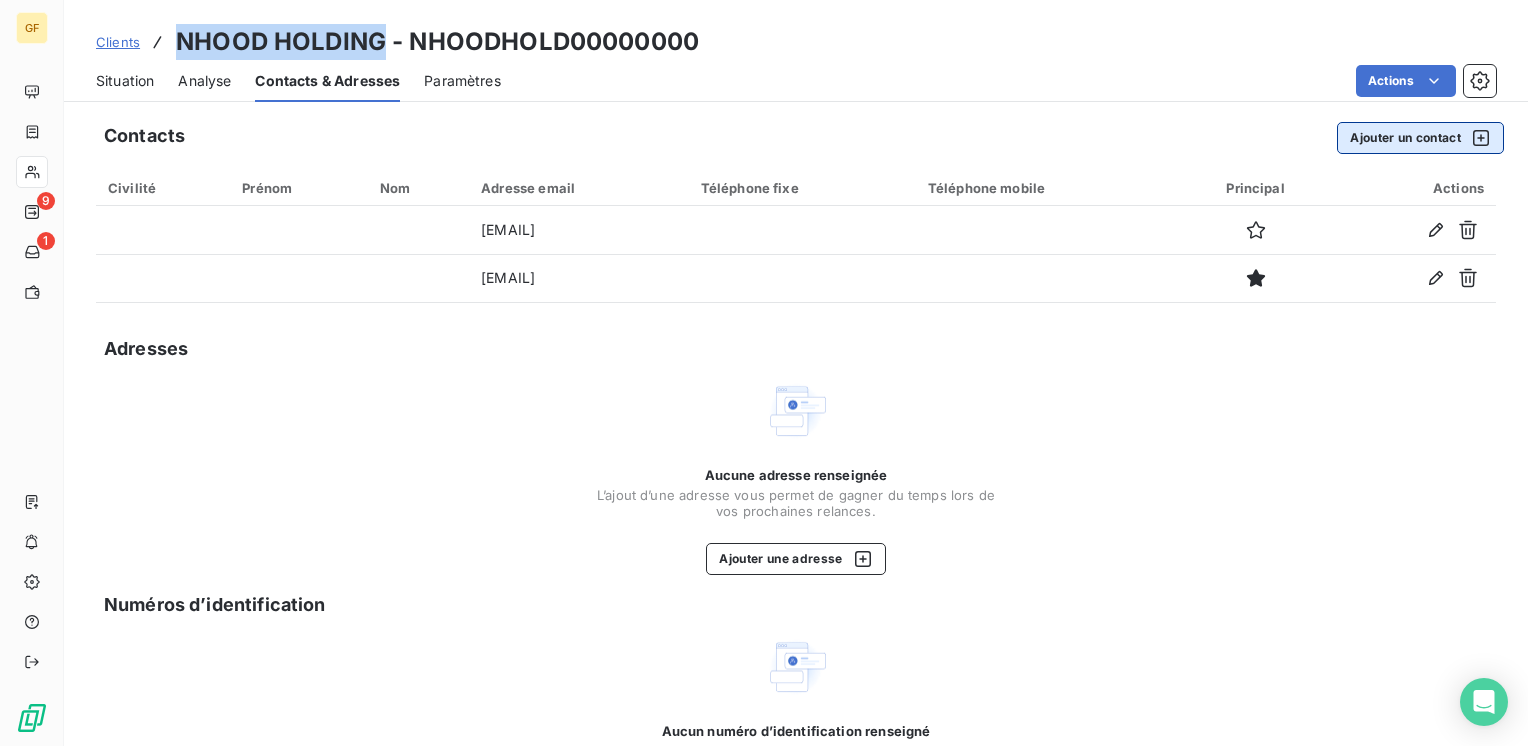click on "Ajouter un contact" at bounding box center [1420, 138] 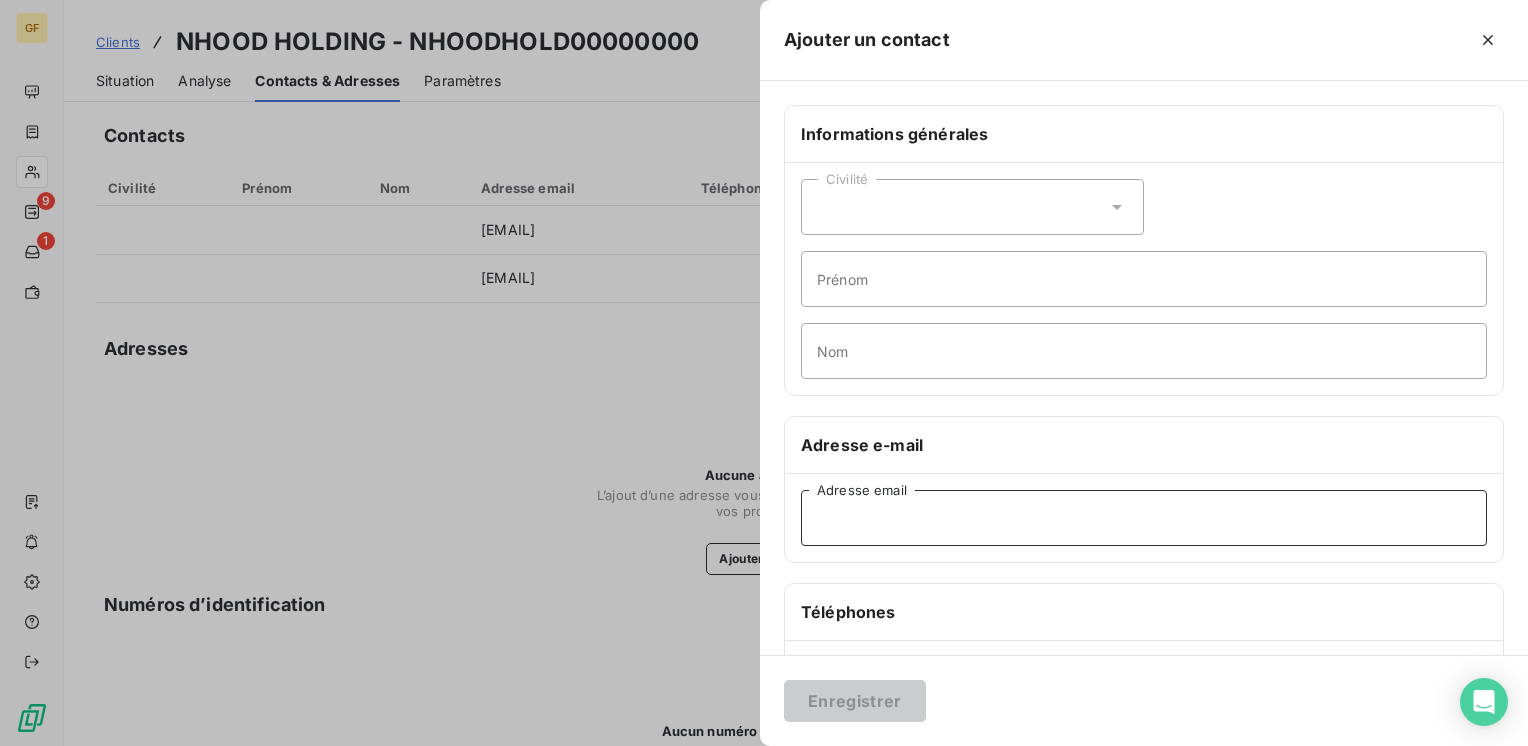 click on "Adresse email" at bounding box center [1144, 518] 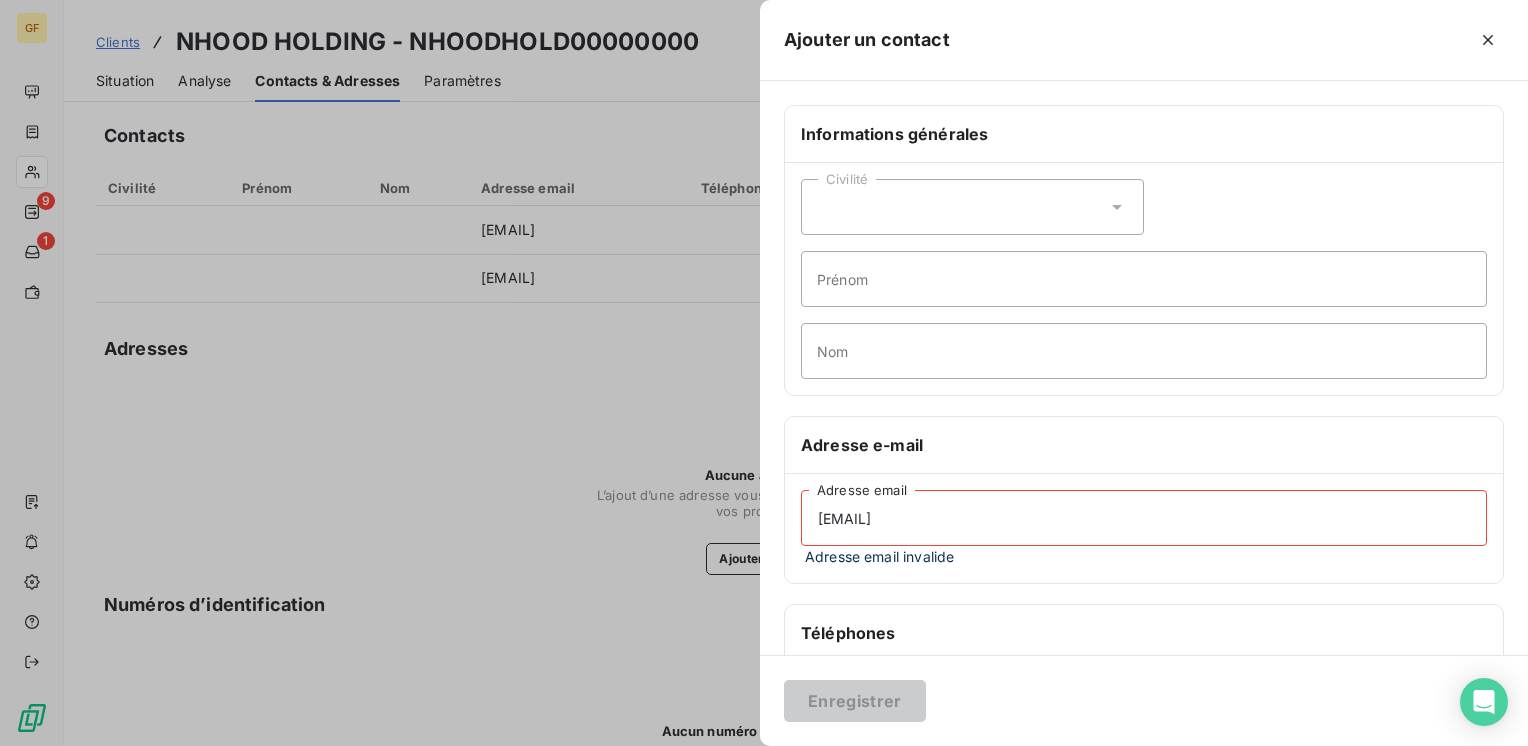 click on "[EMAIL]" at bounding box center [1144, 518] 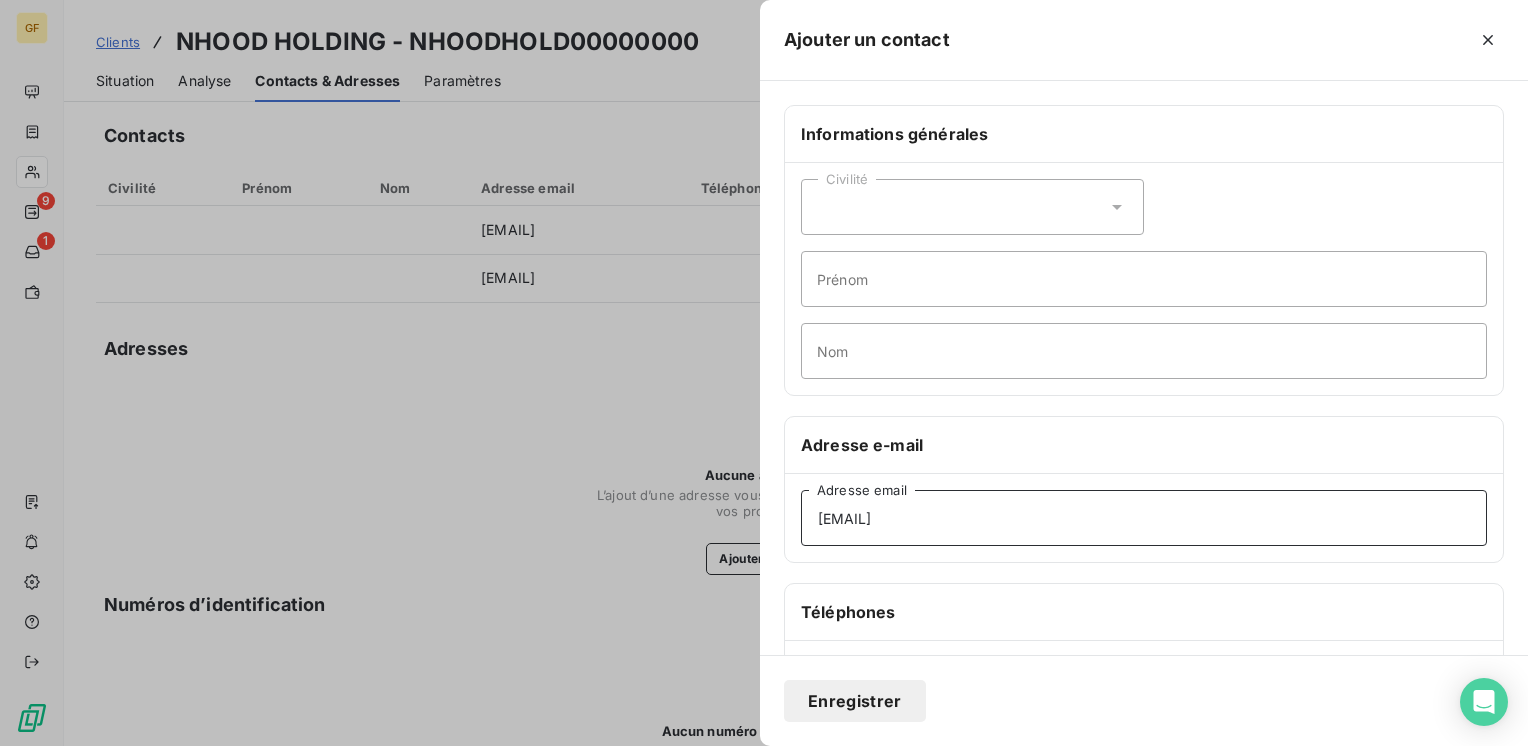 type on "[EMAIL]" 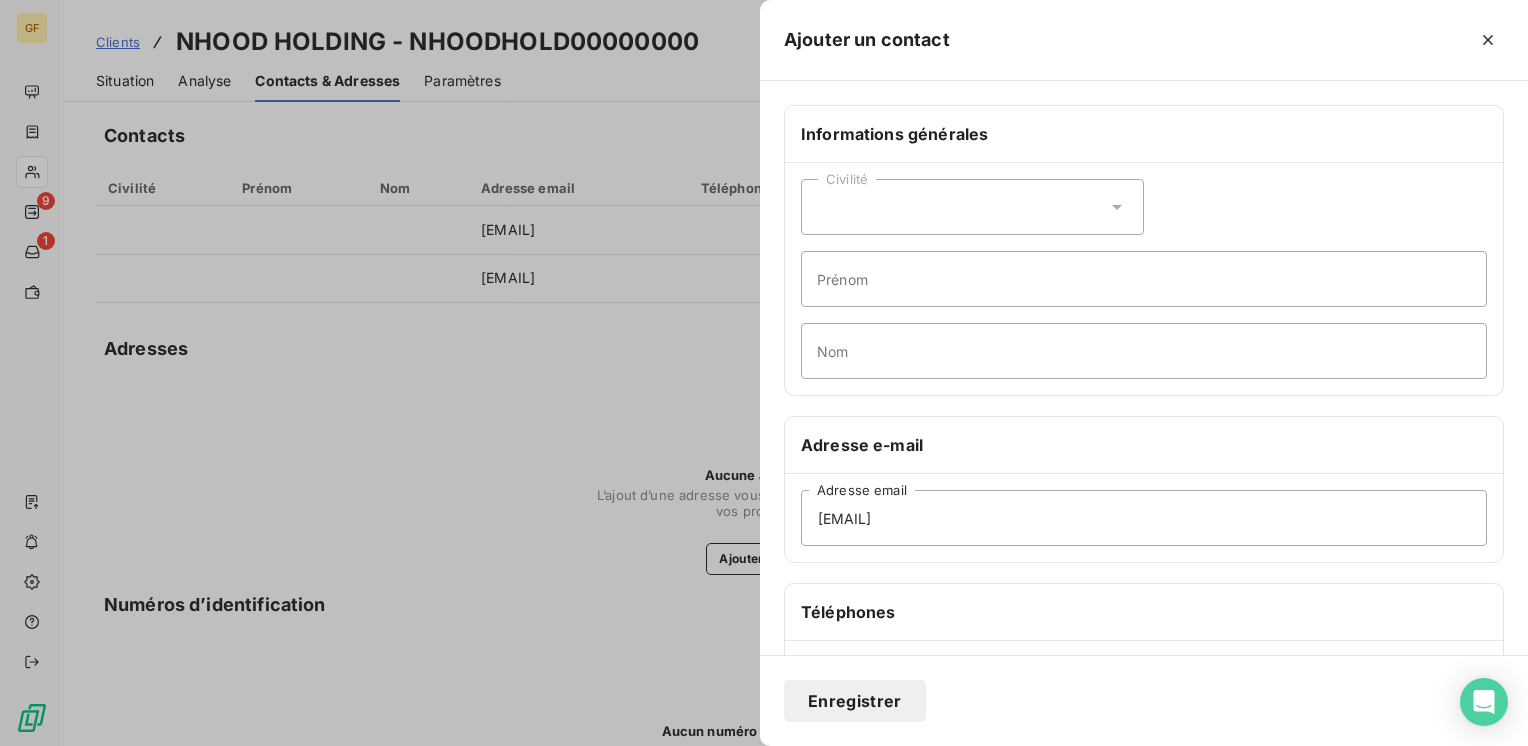 click on "Téléphones" at bounding box center (1144, 612) 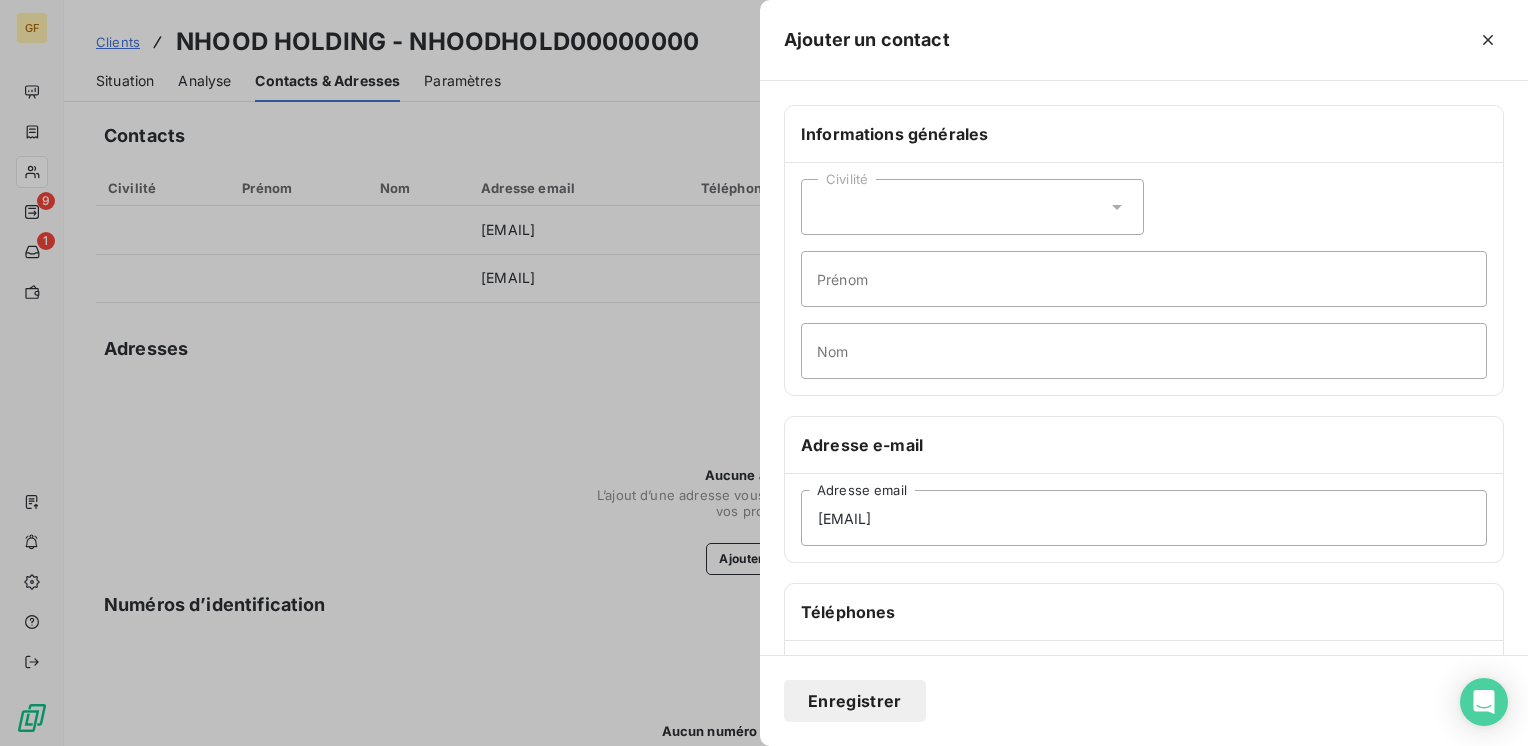 click on "Enregistrer" at bounding box center [855, 701] 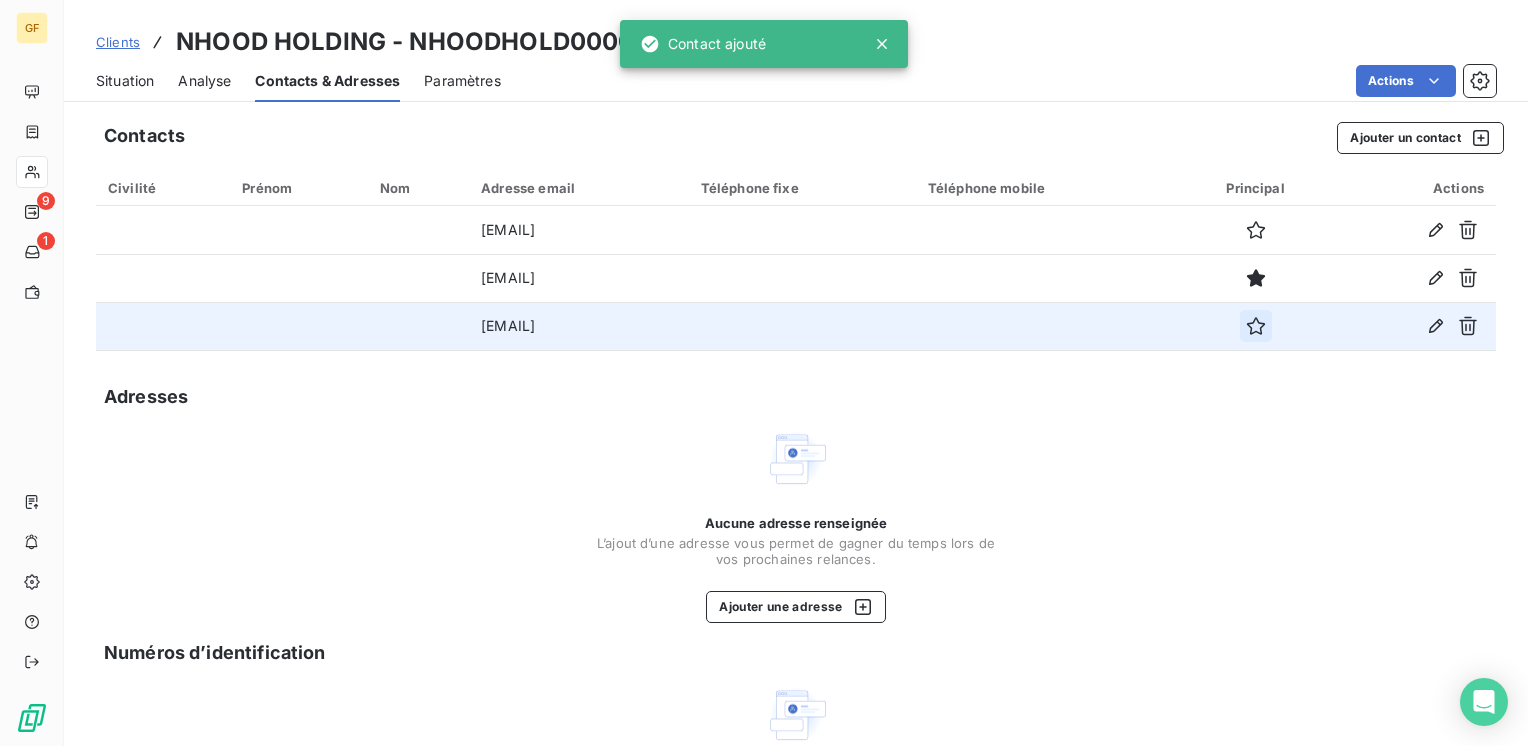 click 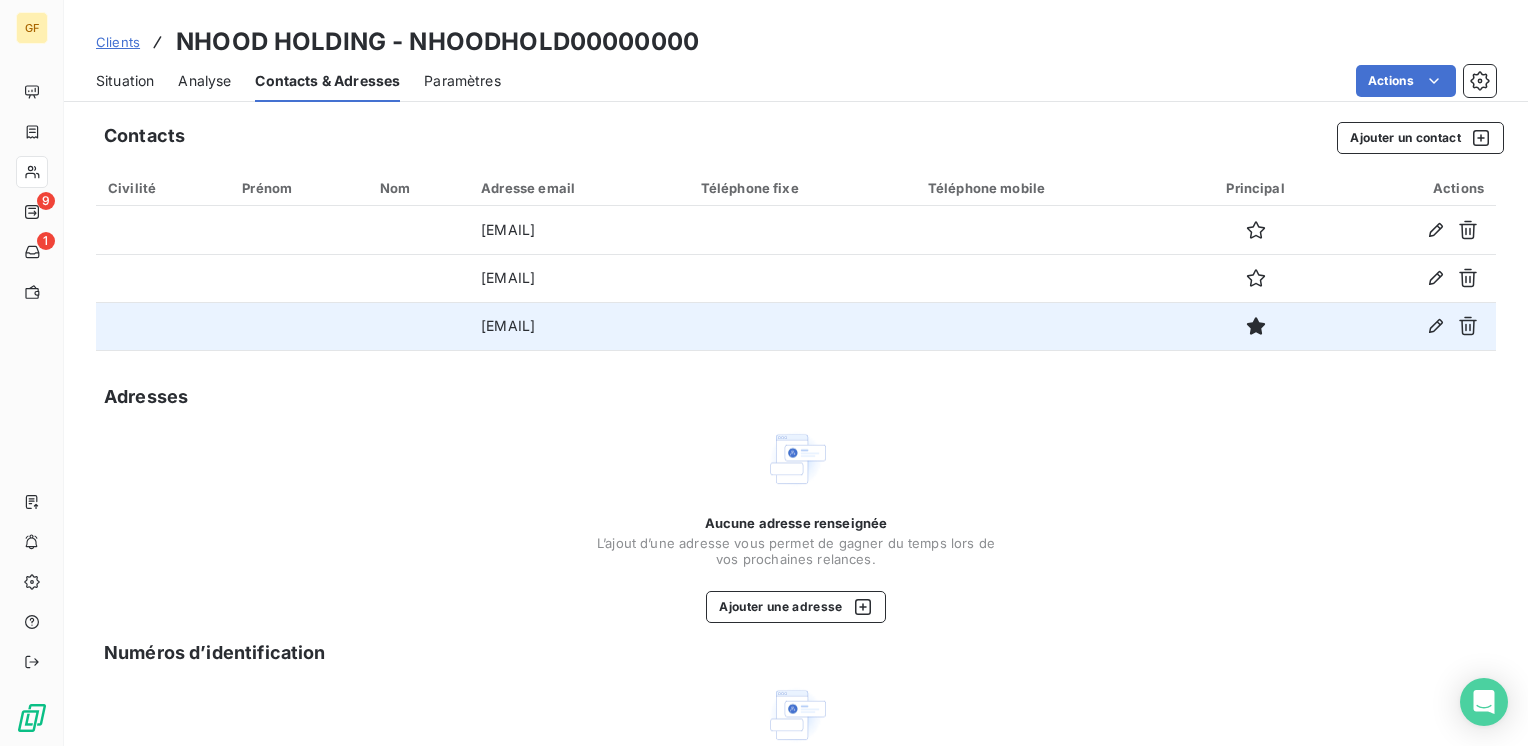 click on "Situation" at bounding box center [125, 81] 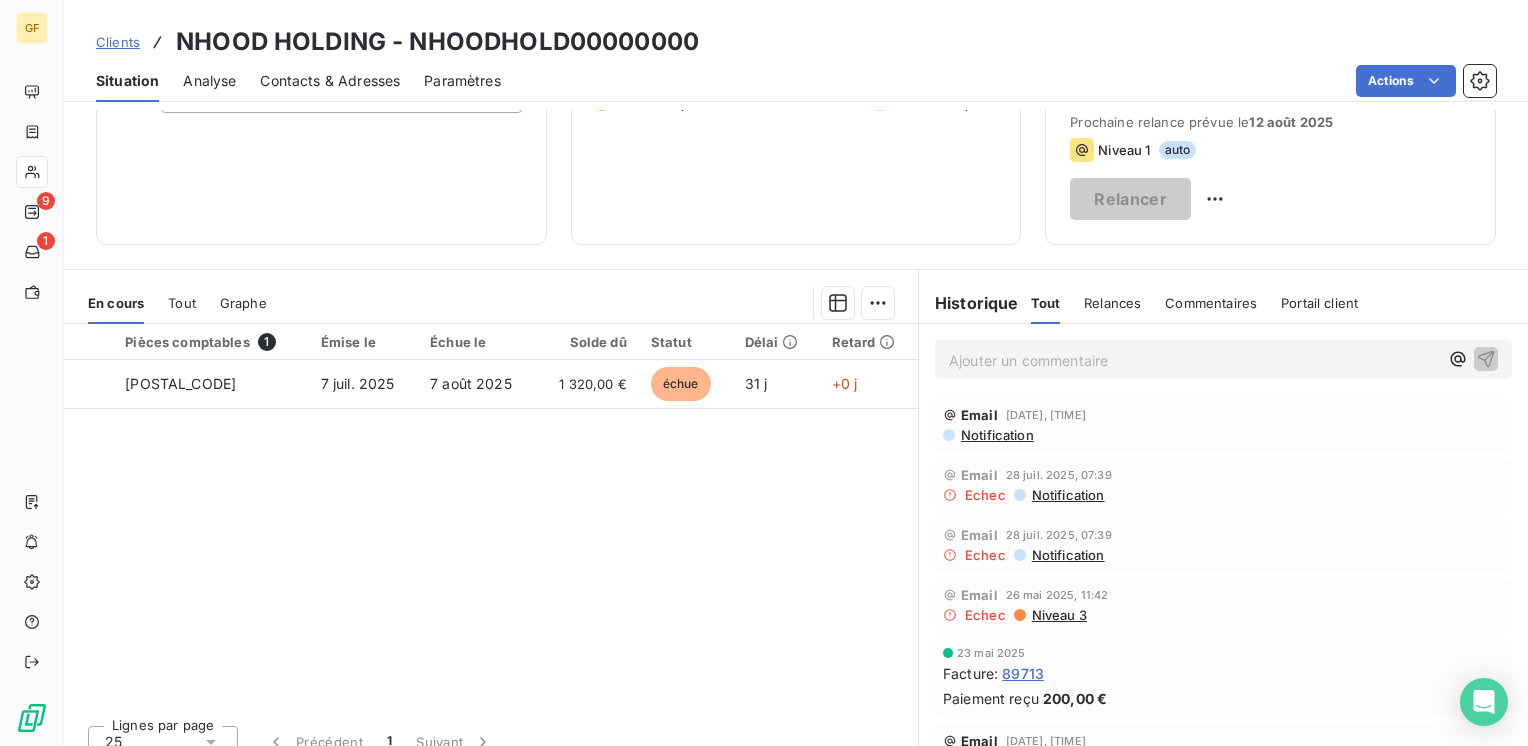 scroll, scrollTop: 300, scrollLeft: 0, axis: vertical 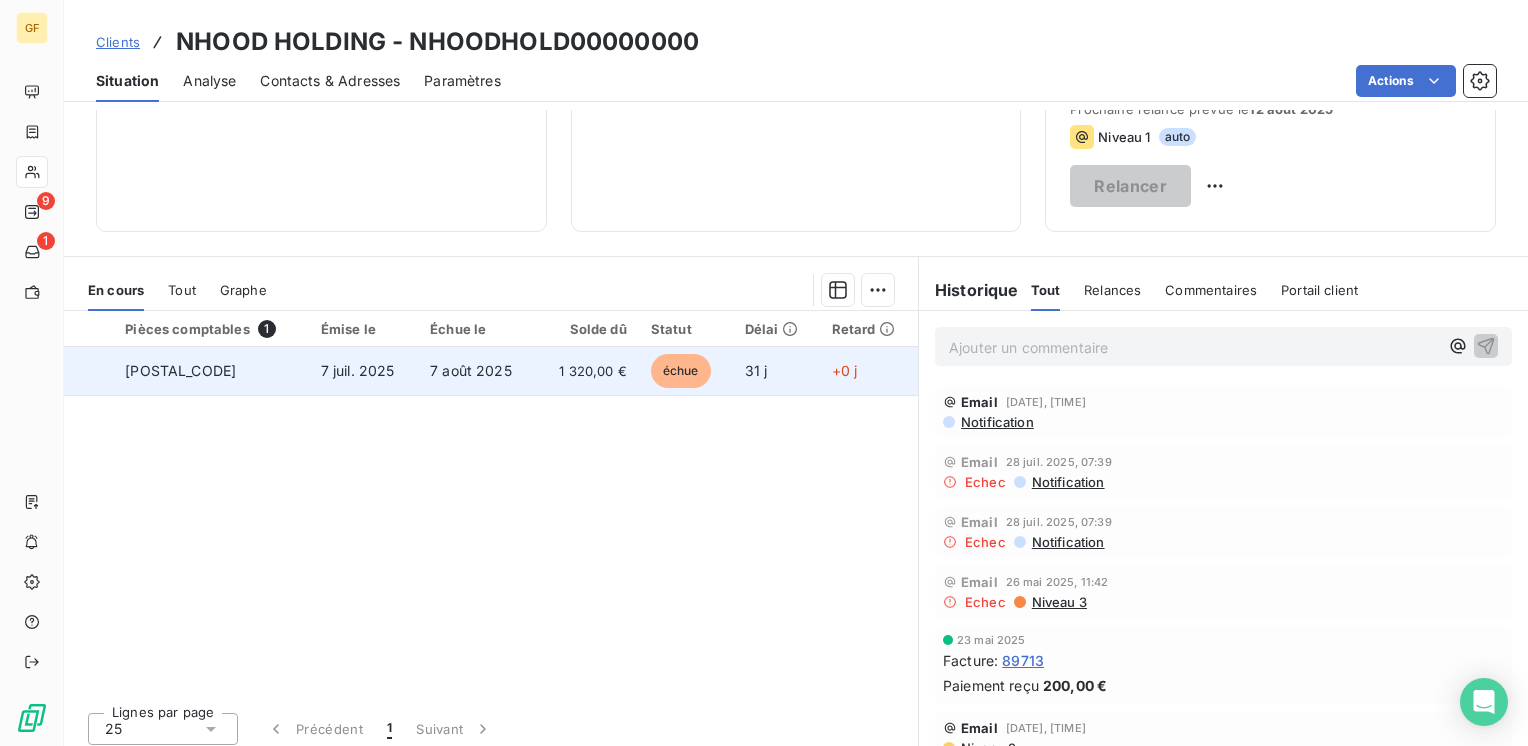 click on "7 août 2025" at bounding box center [477, 371] 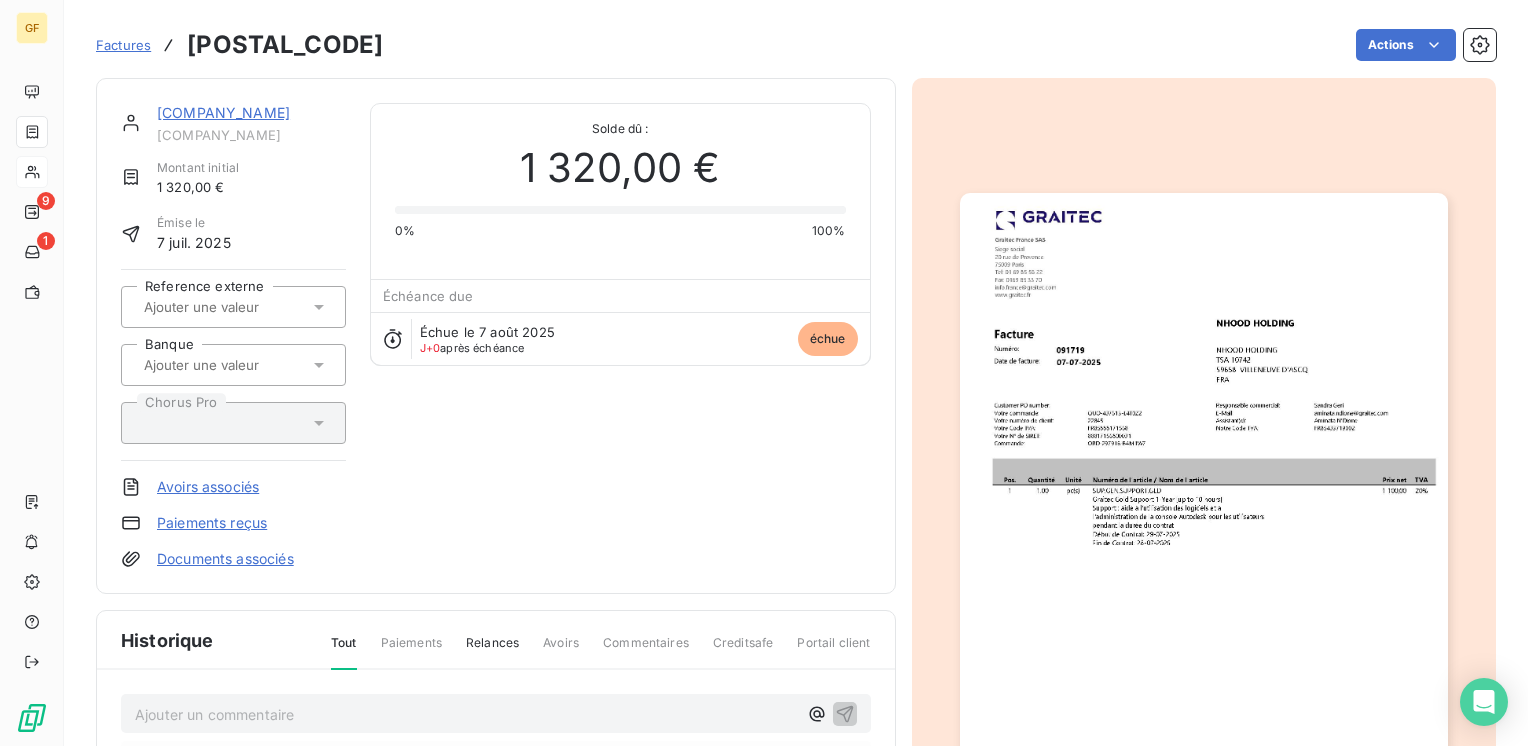 scroll, scrollTop: 200, scrollLeft: 0, axis: vertical 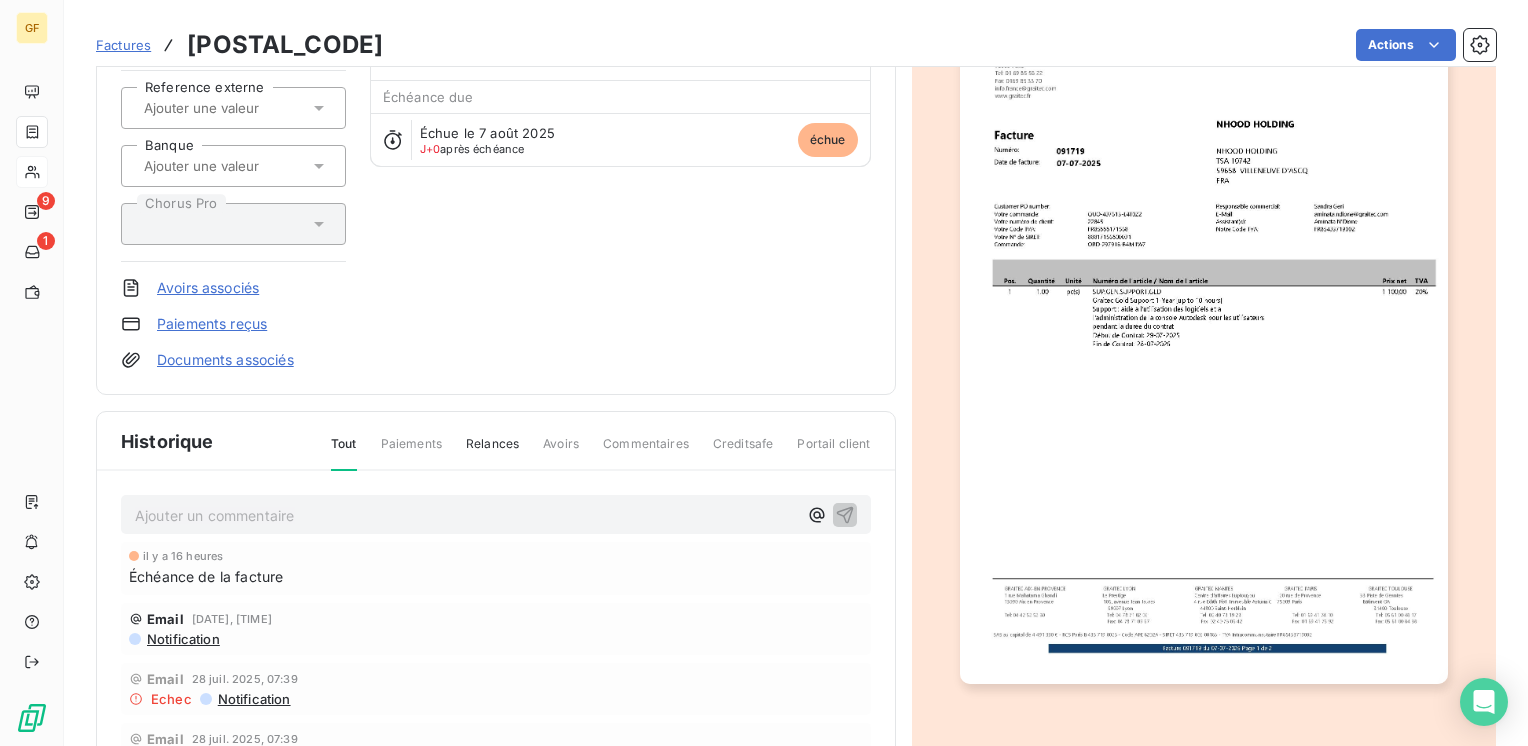 click on "Ajouter un commentaire ﻿" at bounding box center [466, 515] 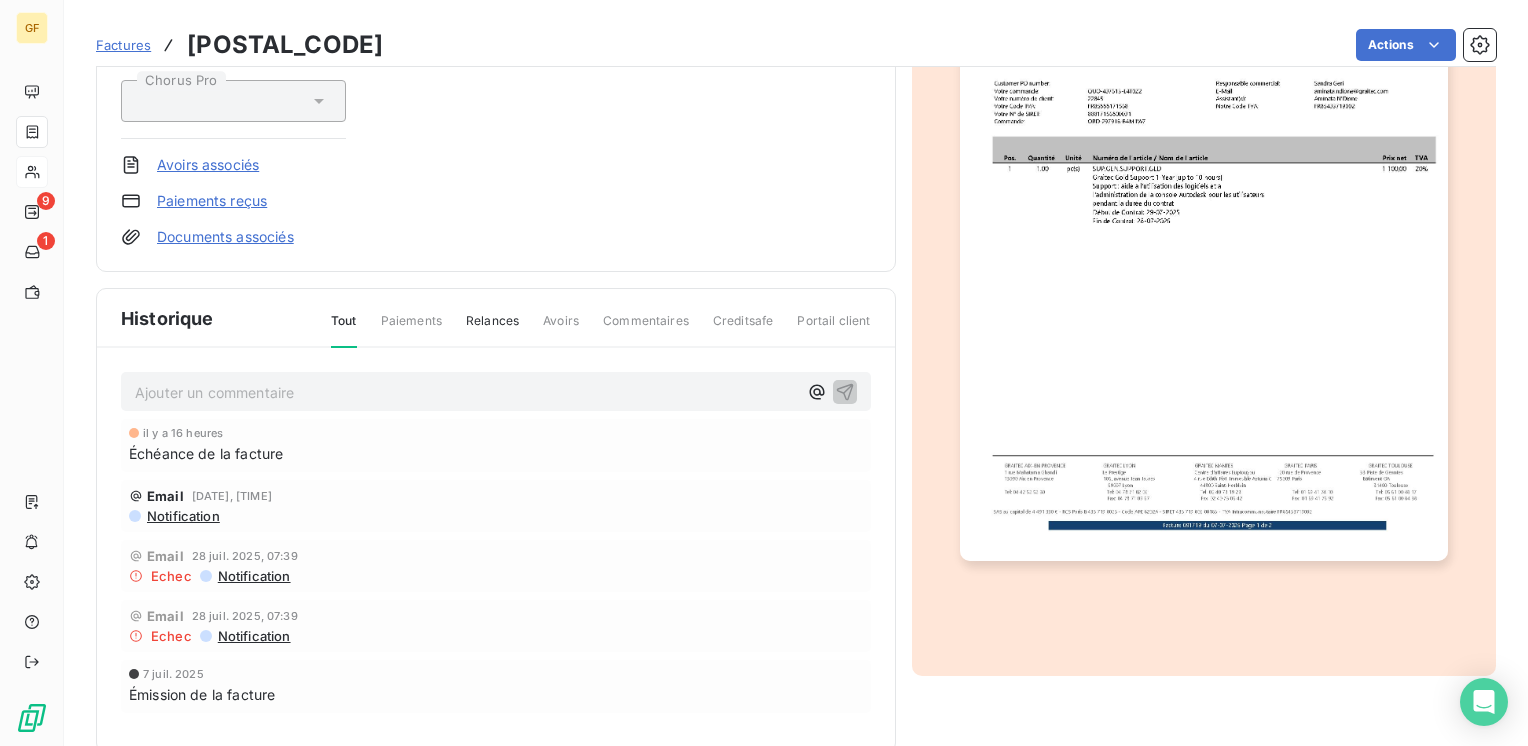 scroll, scrollTop: 359, scrollLeft: 0, axis: vertical 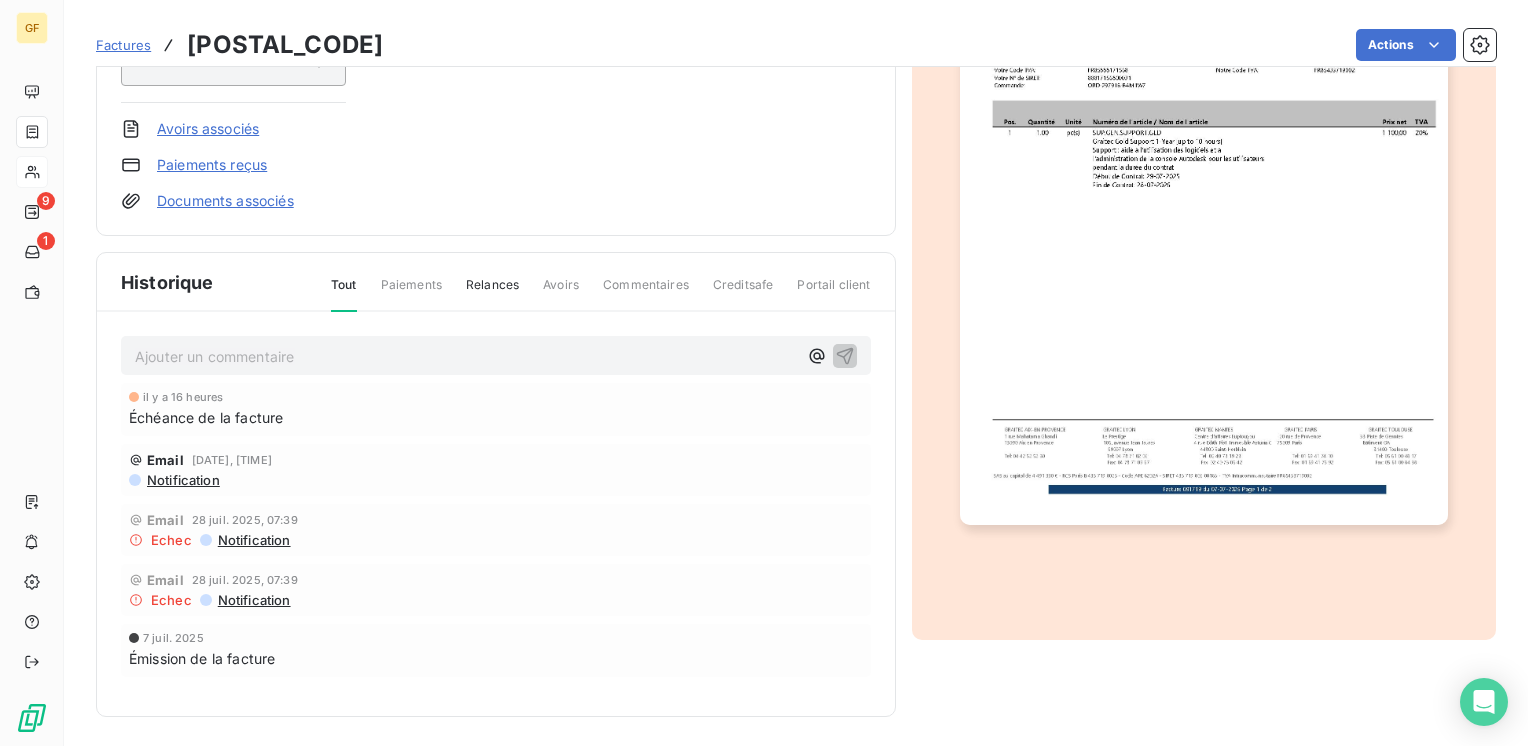 click on "Ajouter un commentaire ﻿" at bounding box center [466, 356] 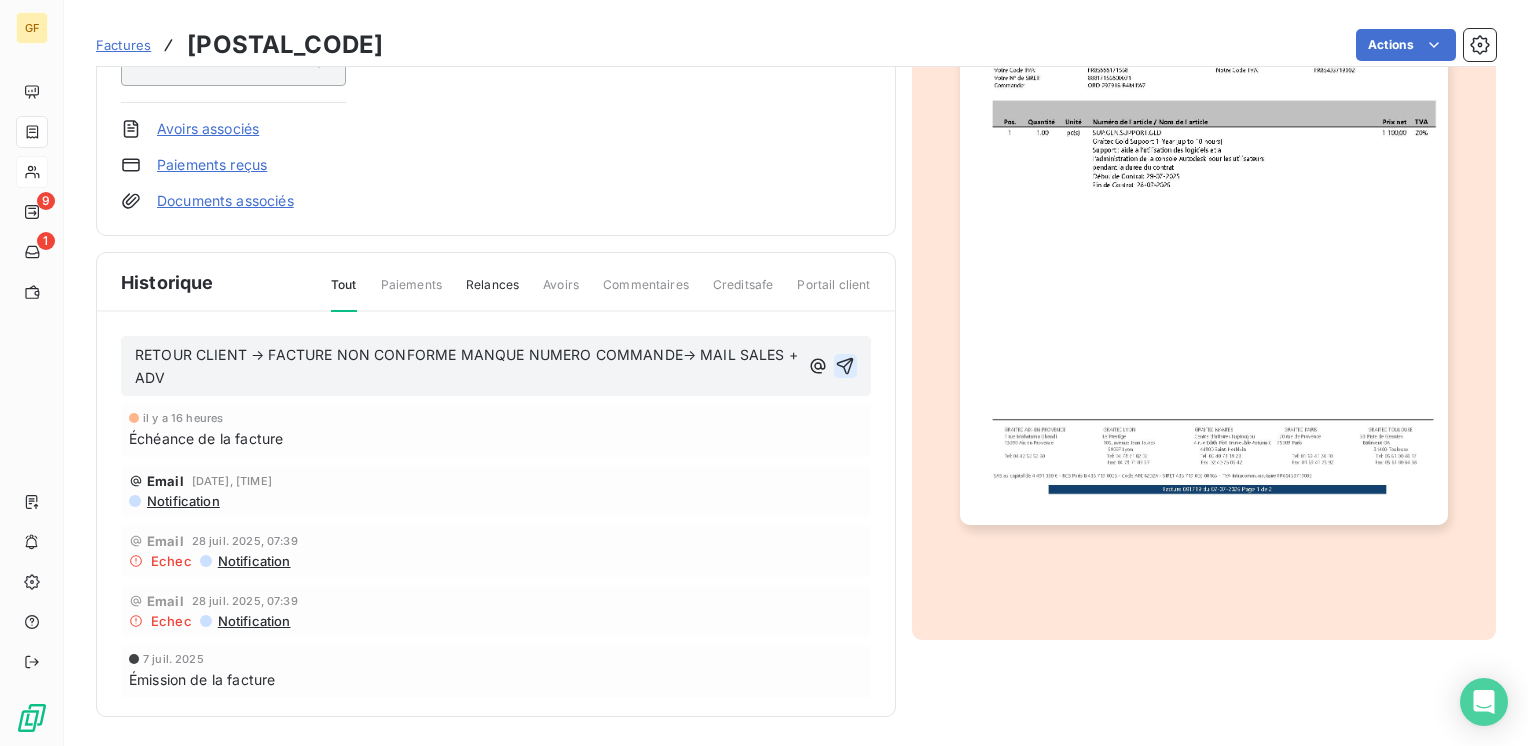 click 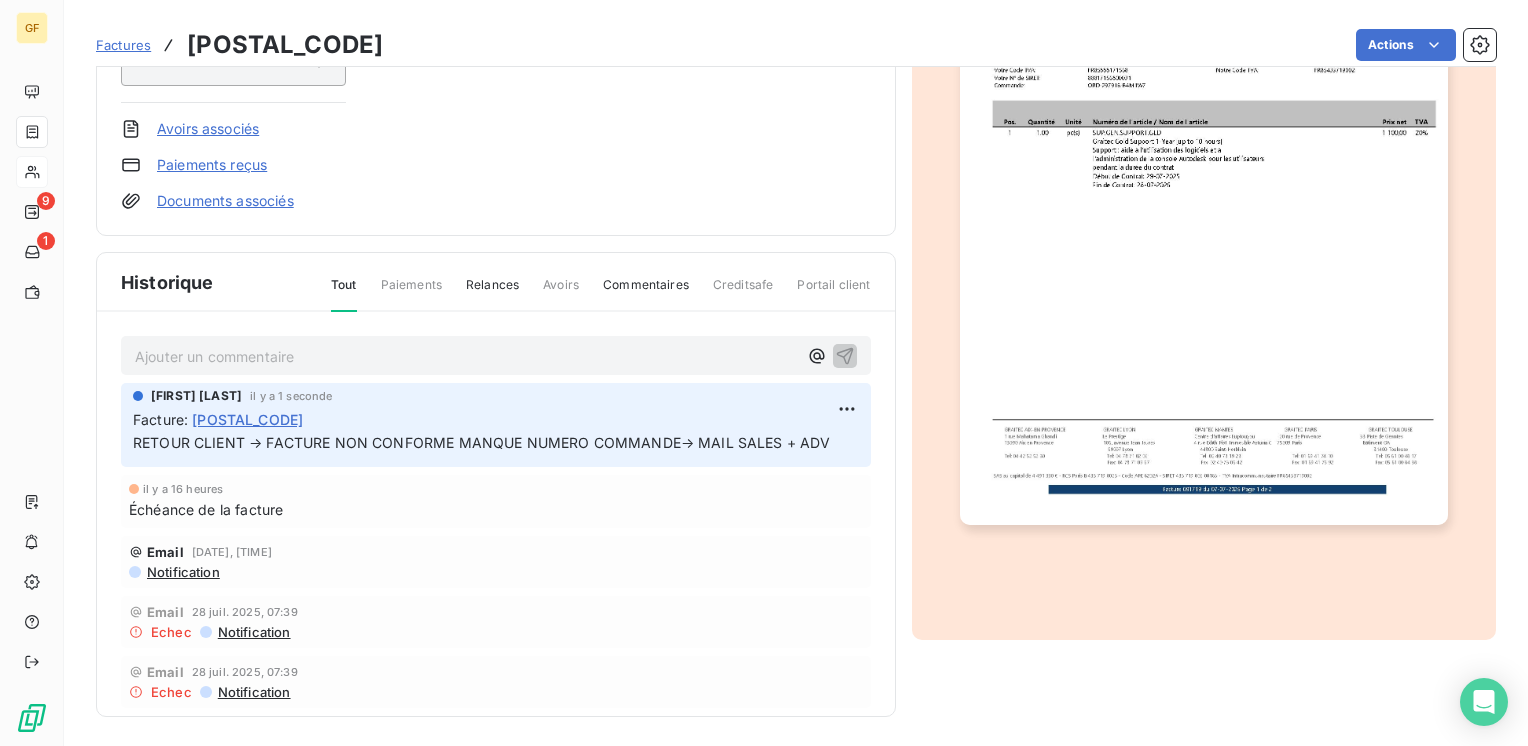 scroll, scrollTop: 0, scrollLeft: 0, axis: both 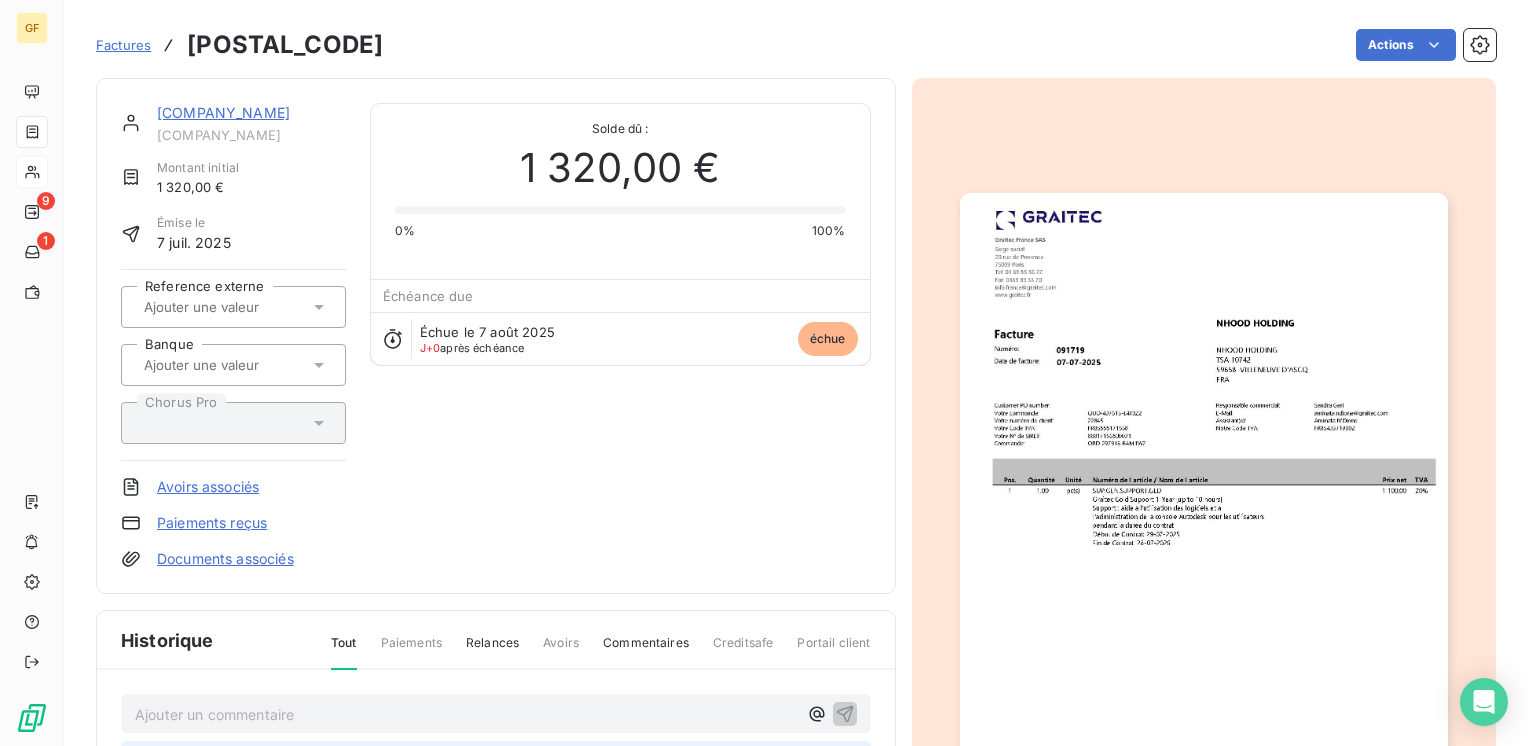 click on "[COMPANY_NAME]" at bounding box center [223, 112] 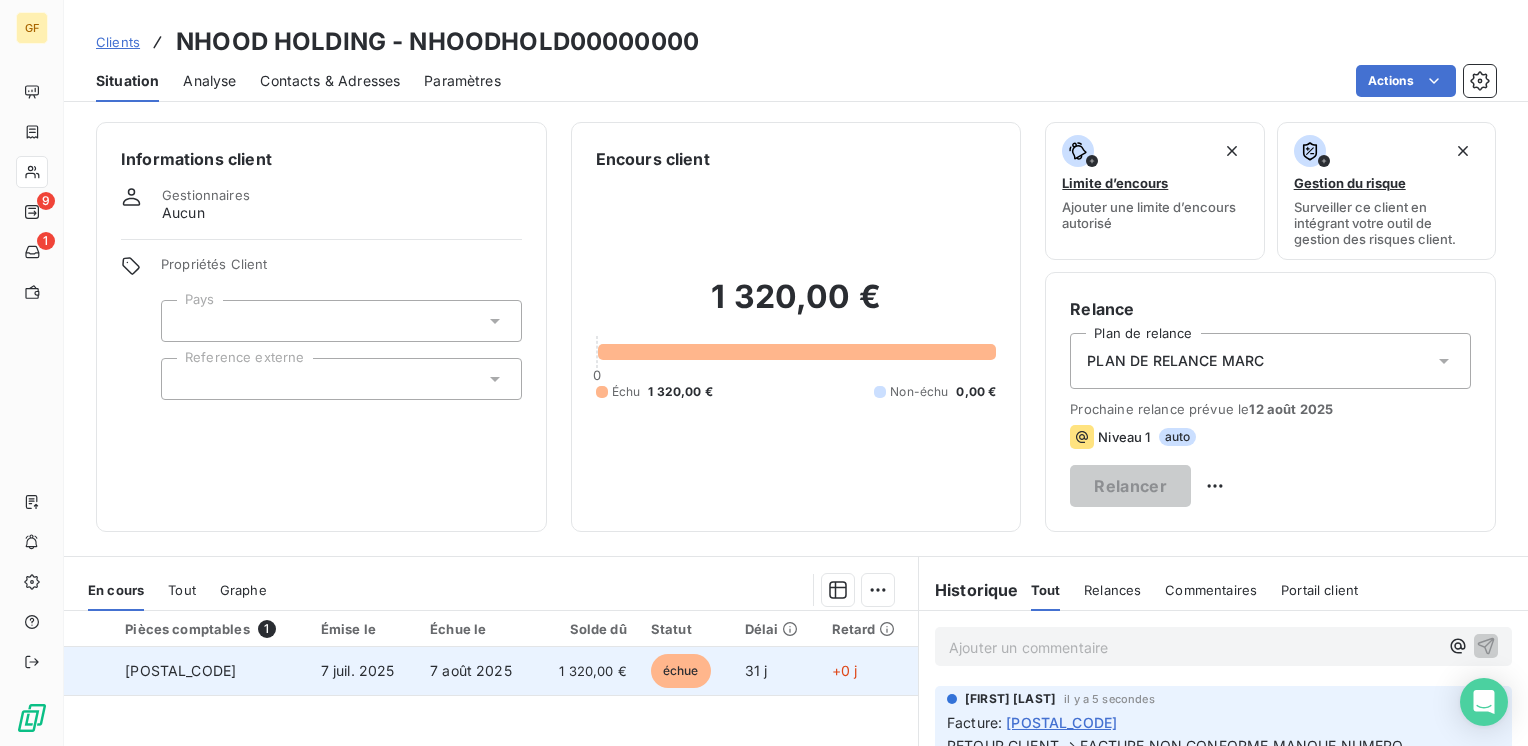 click on "1 320,00 €" at bounding box center (587, 671) 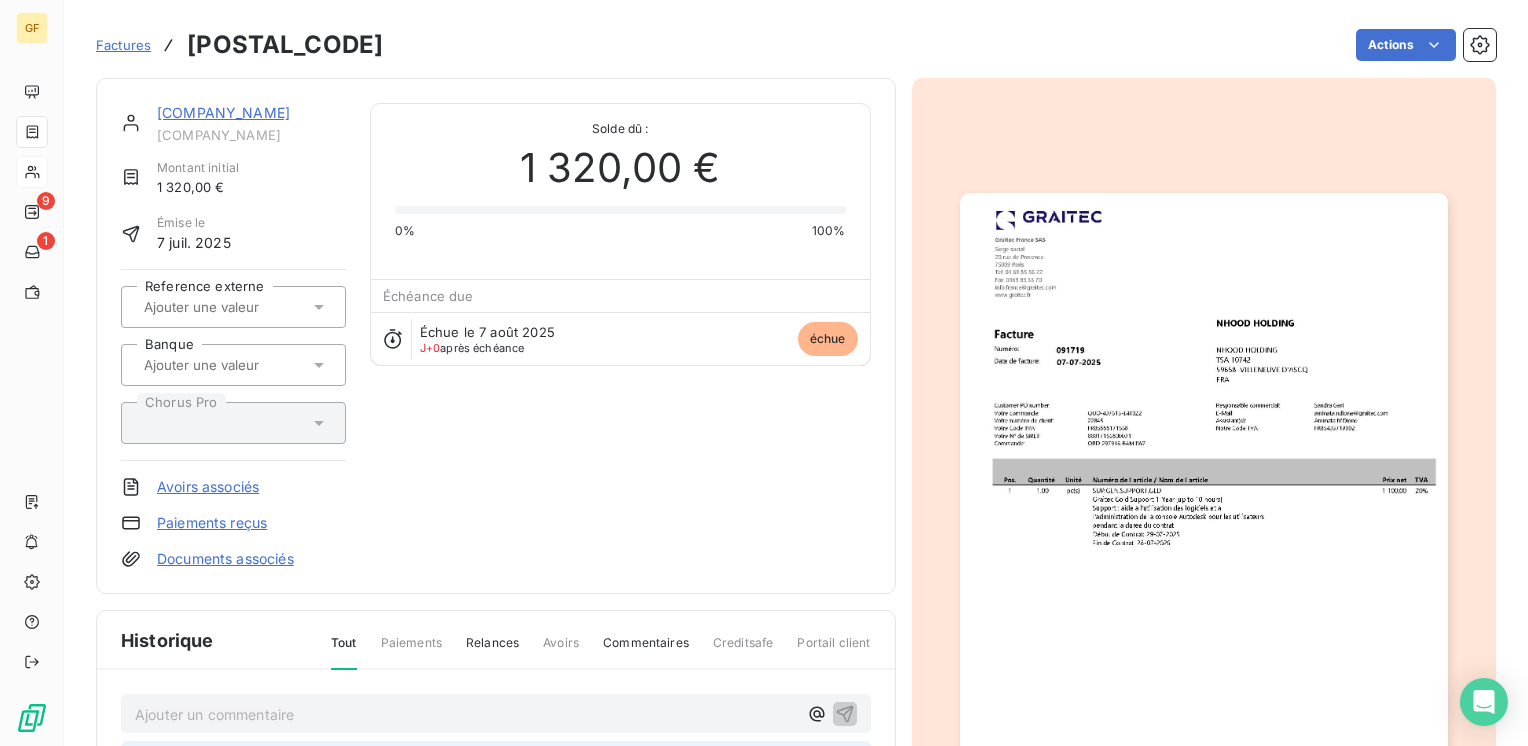 click on "[COMPANY_NAME]" at bounding box center (223, 112) 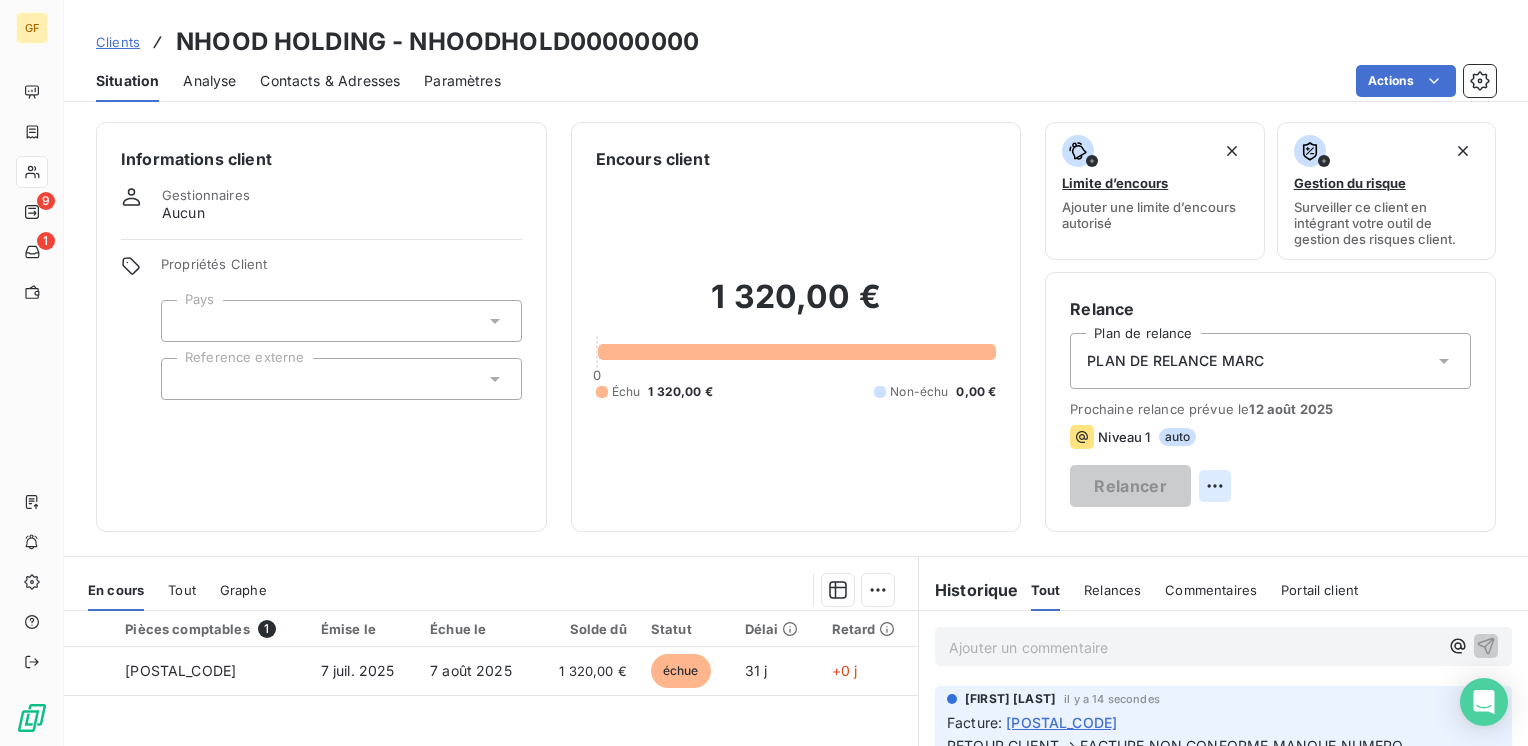 click on "GF 9 1 Clients NHOOD HOLDING - NHOODHOLD00000000 Situation Analyse Contacts & Adresses Paramètres Actions Informations client Gestionnaires Aucun Propriétés Client Pays Reference externe Encours client   1 320,00 € 0 Échu 1 320,00 € Non-échu 0,00 €     Limite d’encours Ajouter une limite d’encours autorisé Gestion du risque Surveiller ce client en intégrant votre outil de gestion des risques client. Relance Plan de relance PLAN DE RELANCE MARC Prochaine relance prévue le  [DATE] Niveau 1 auto Relancer En cours Tout Graphe Pièces comptables 1 Émise le Échue le Solde dû Statut Délai   Retard   91719 7 juil. 2025 7 août 2025 1 320,00 € échue 31 j +0 j Lignes par page 25 Précédent 1 Suivant Historique Tout Relances Commentaires Portail client Tout Relances Commentaires Portail client Ajouter un commentaire │ Marc Santoro il y a 14 secondes Facture  : 91719 RETOUR CLIENT → FACTURE NON CONFORME MANQUE NUMERO COMMANDE→ MAIL SALES + ADV  Email Email  :" at bounding box center [764, 373] 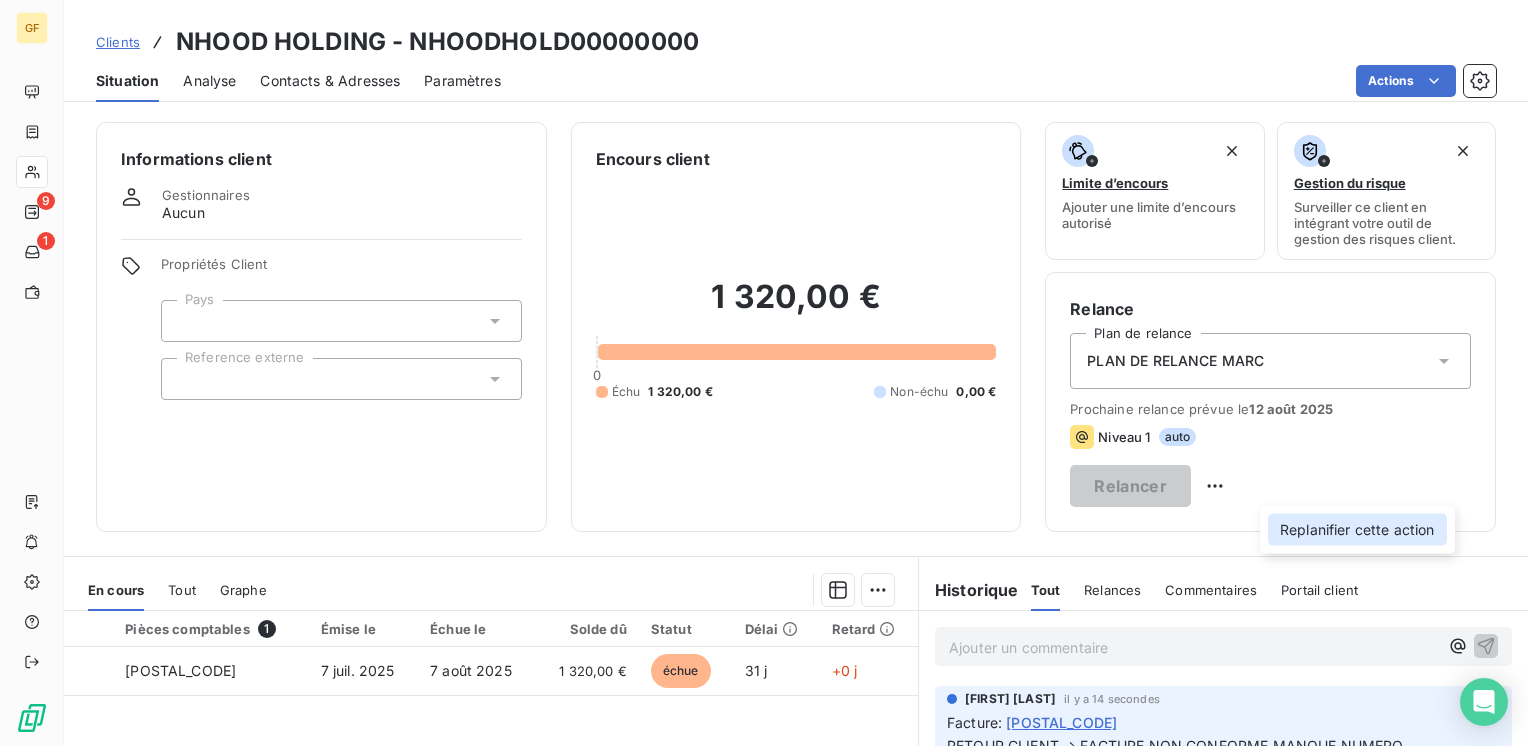 click on "Replanifier cette action" at bounding box center (1357, 530) 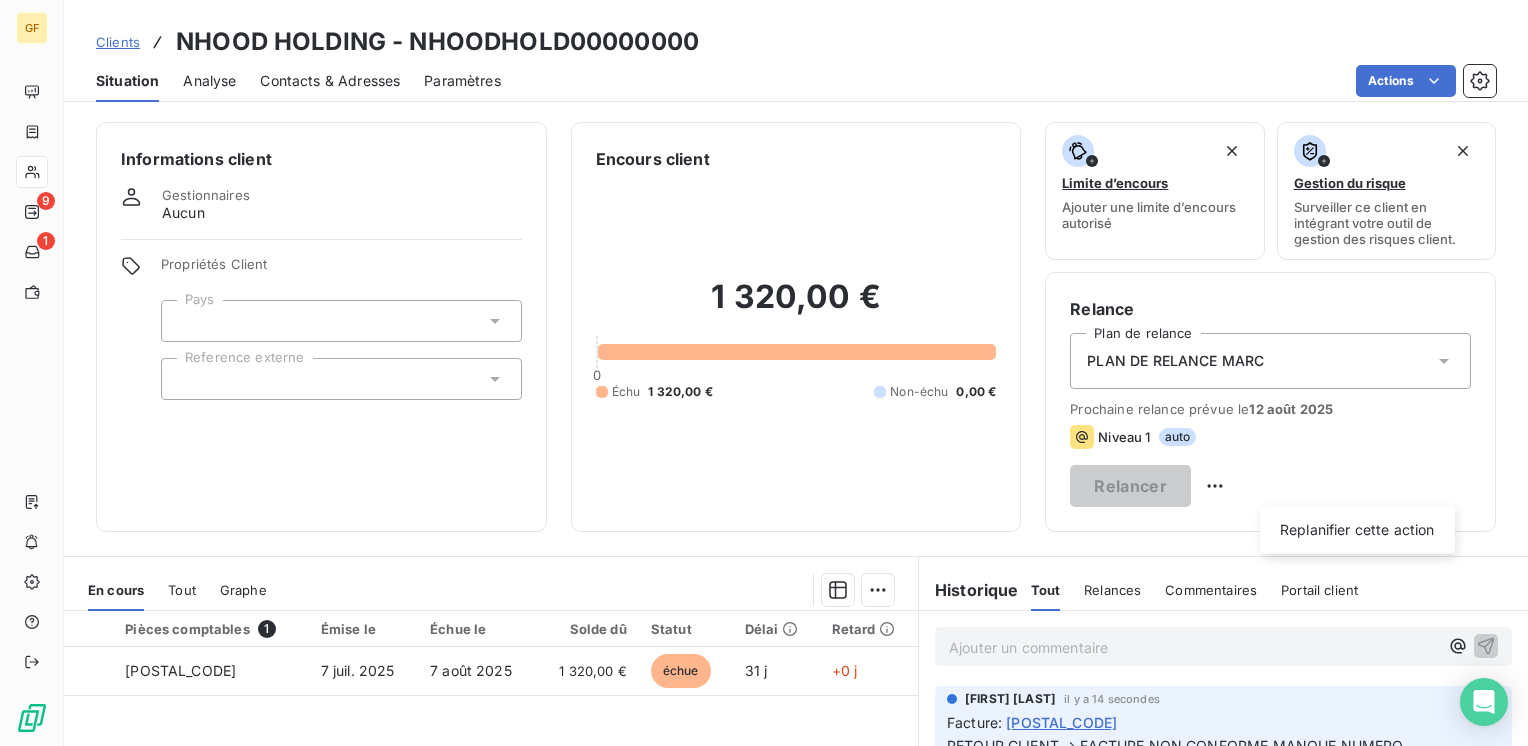 select on "7" 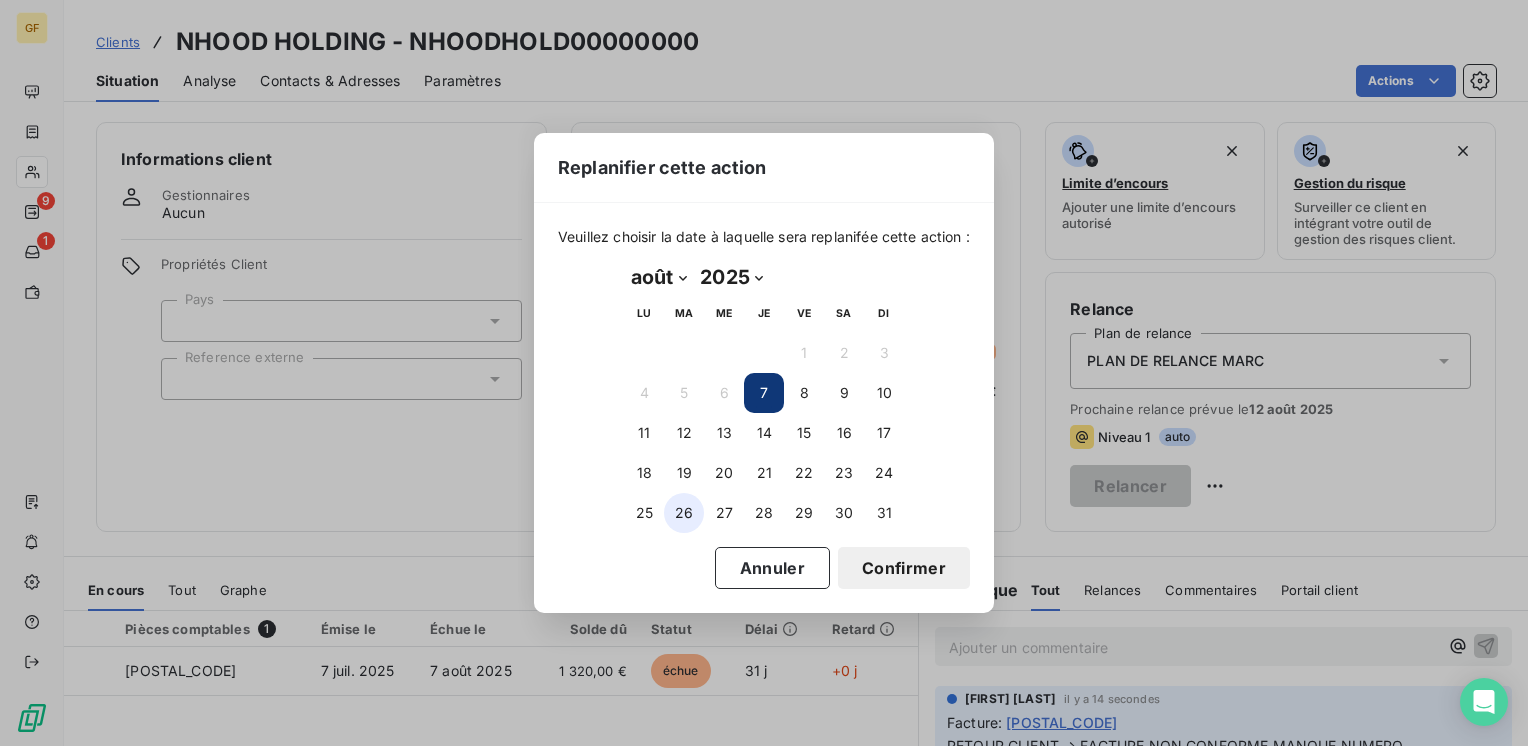 click on "26" at bounding box center (684, 513) 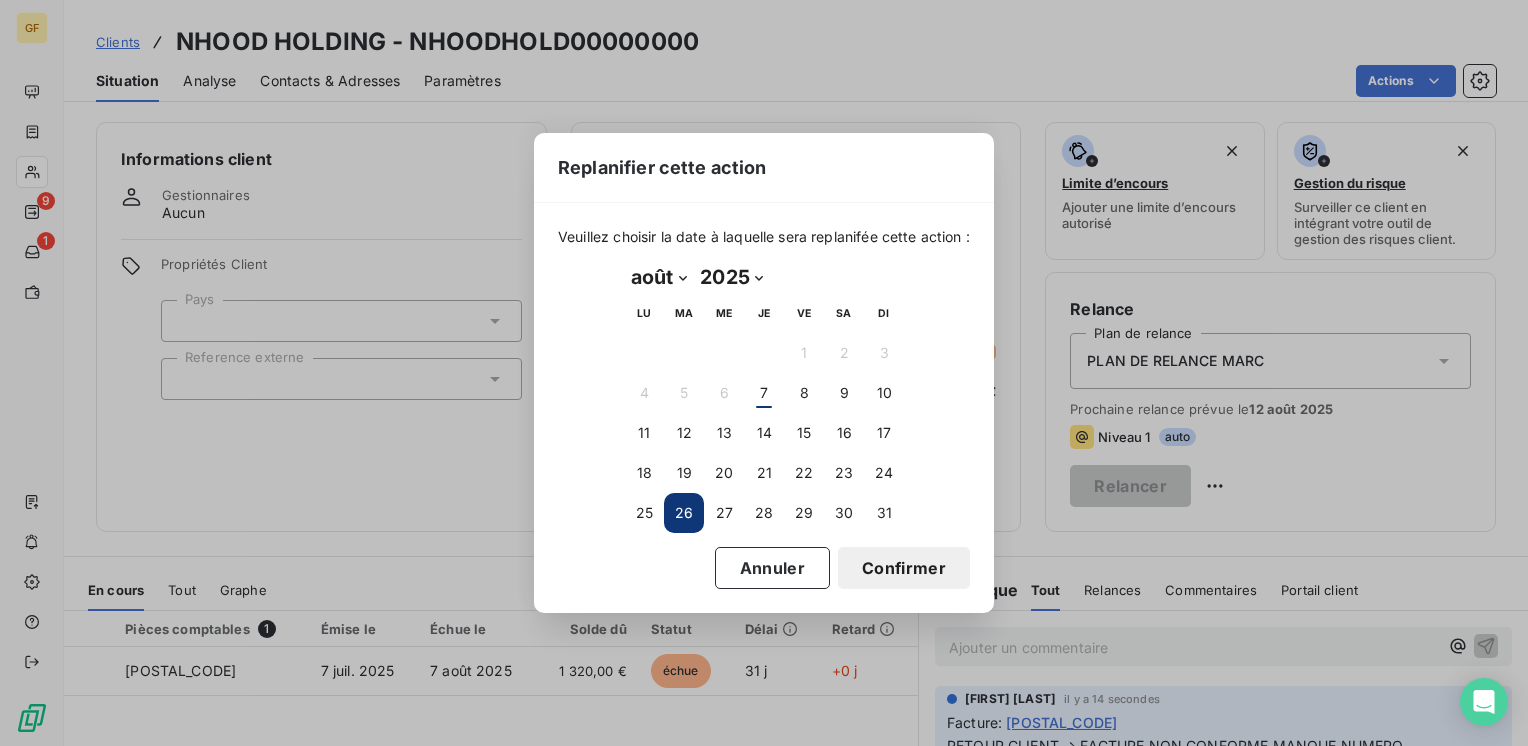 click on "Confirmer" at bounding box center (904, 568) 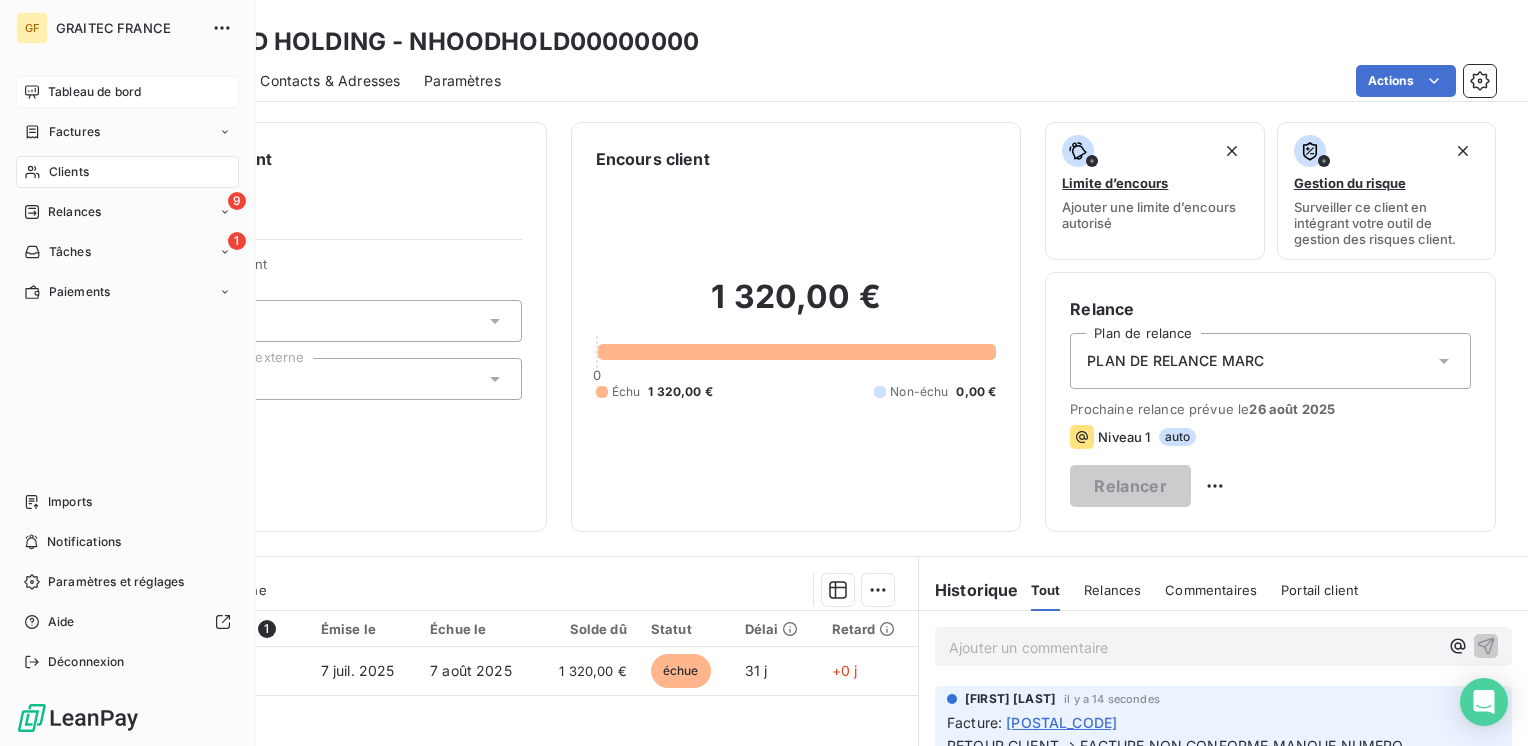 click on "Tableau de bord" at bounding box center [94, 92] 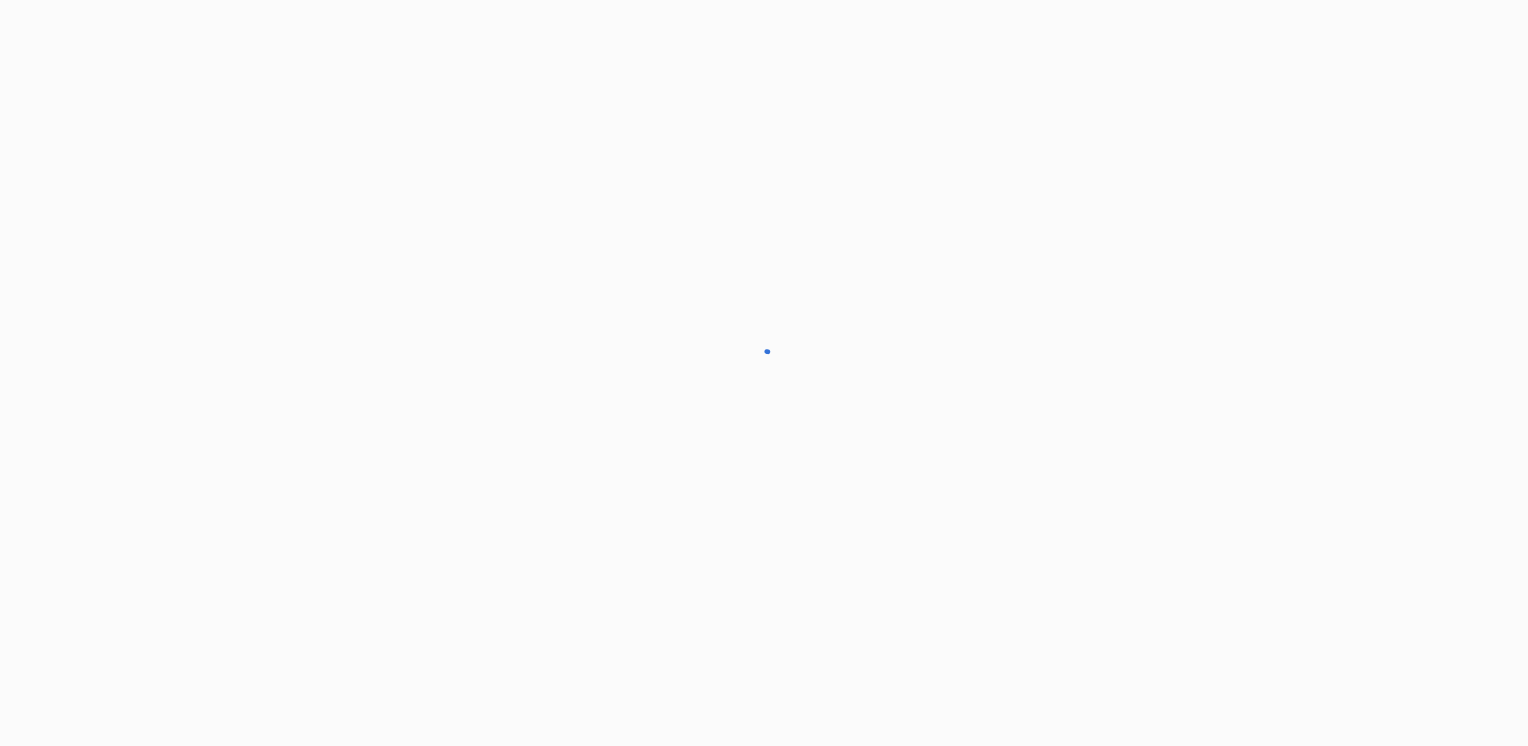 scroll, scrollTop: 0, scrollLeft: 0, axis: both 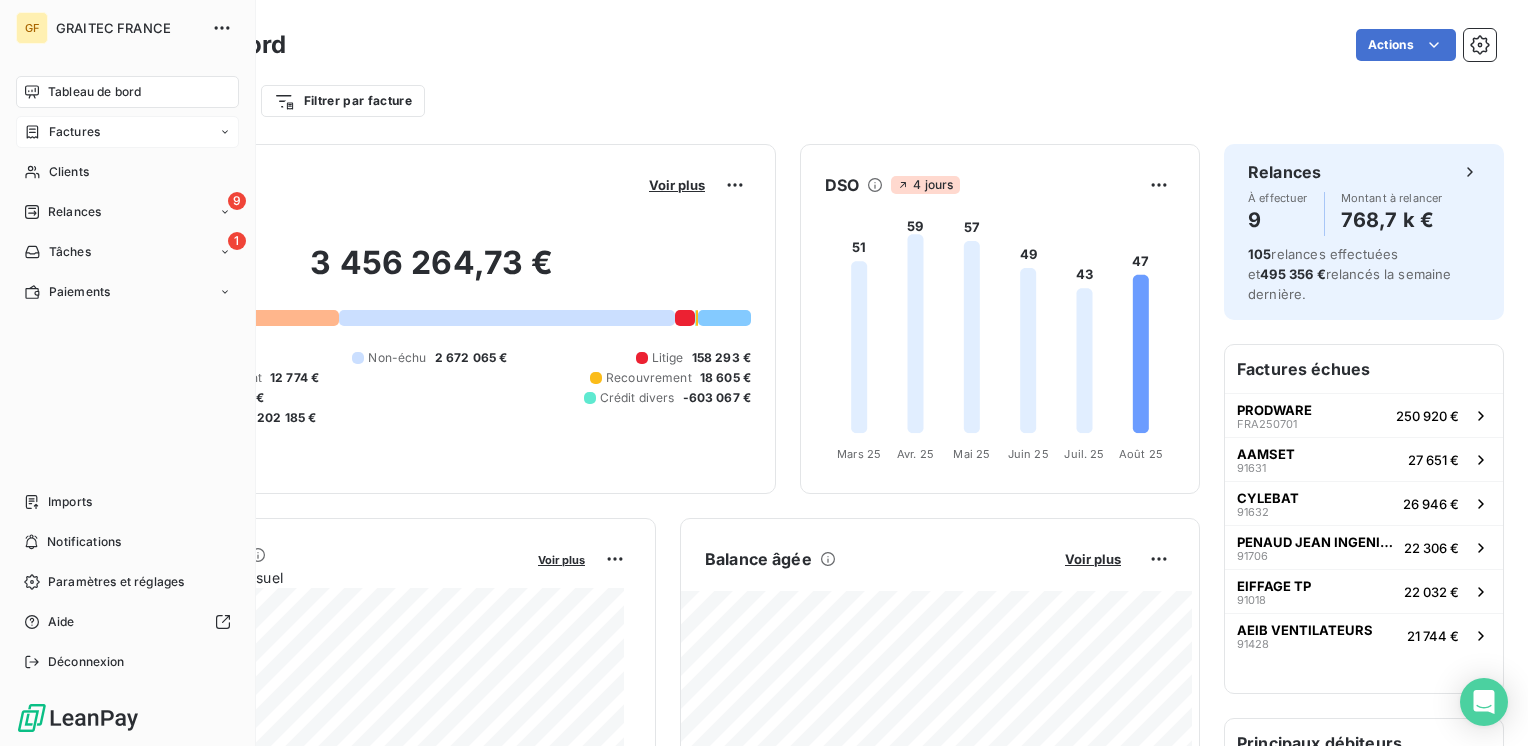 click on "Factures" at bounding box center [74, 132] 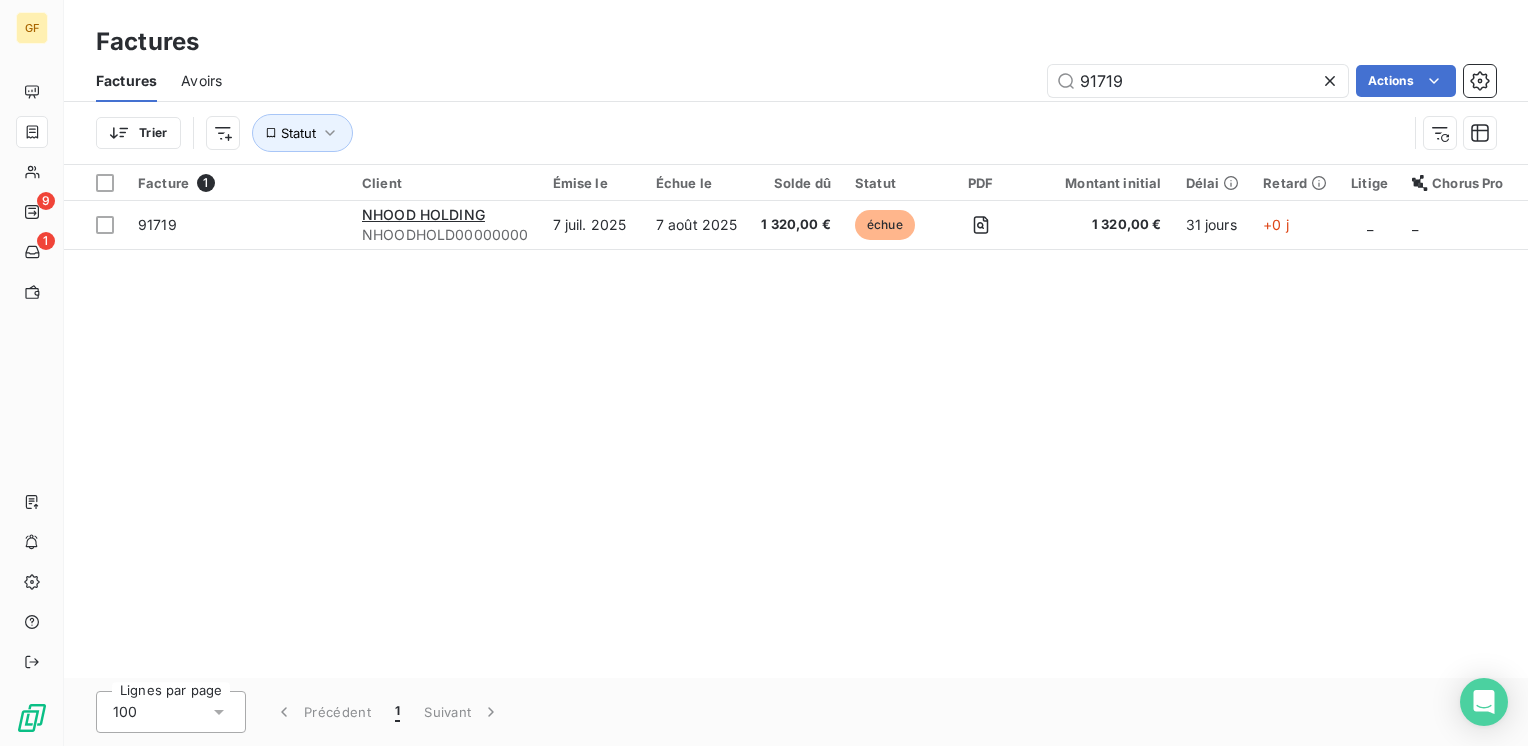 drag, startPoint x: 1148, startPoint y: 86, endPoint x: 985, endPoint y: 92, distance: 163.1104 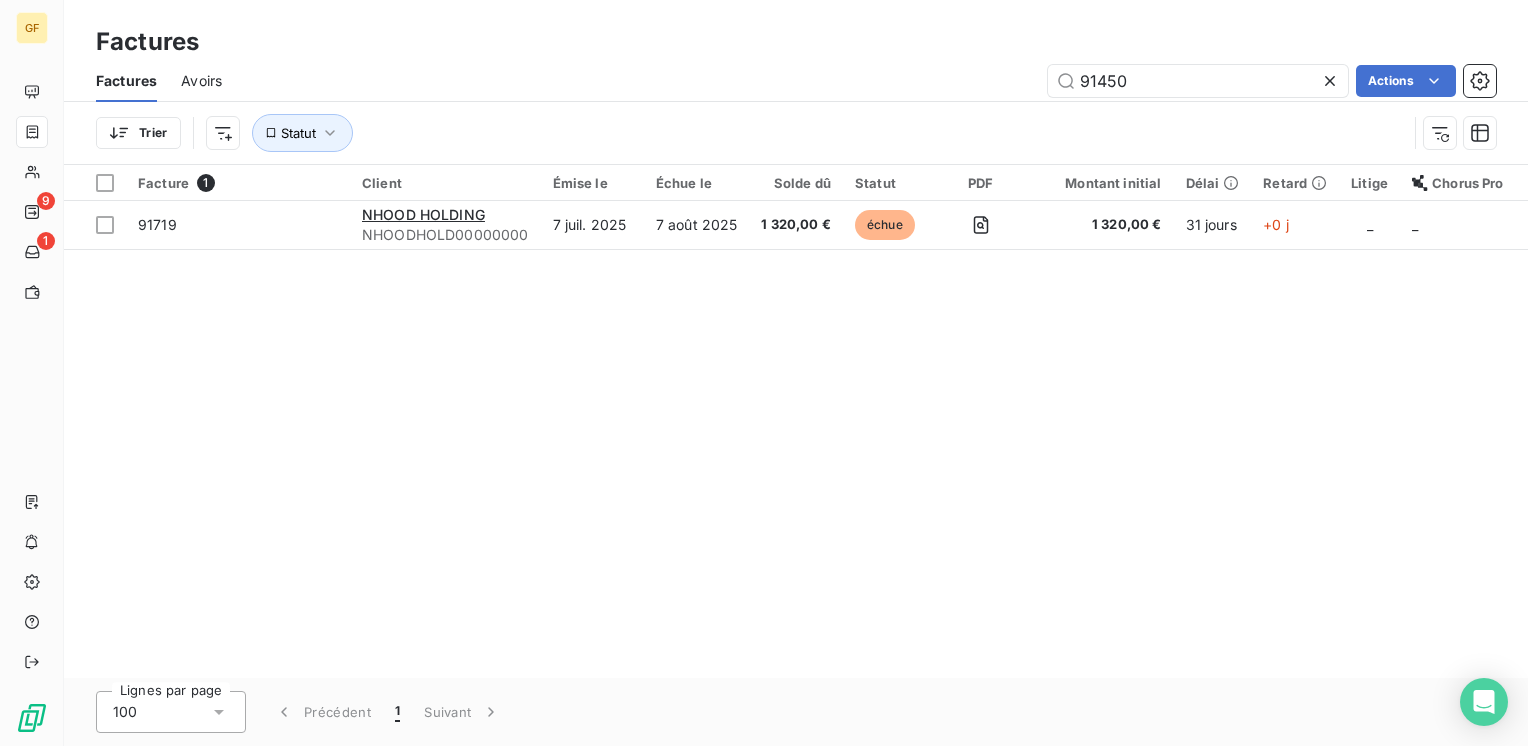 type on "91450" 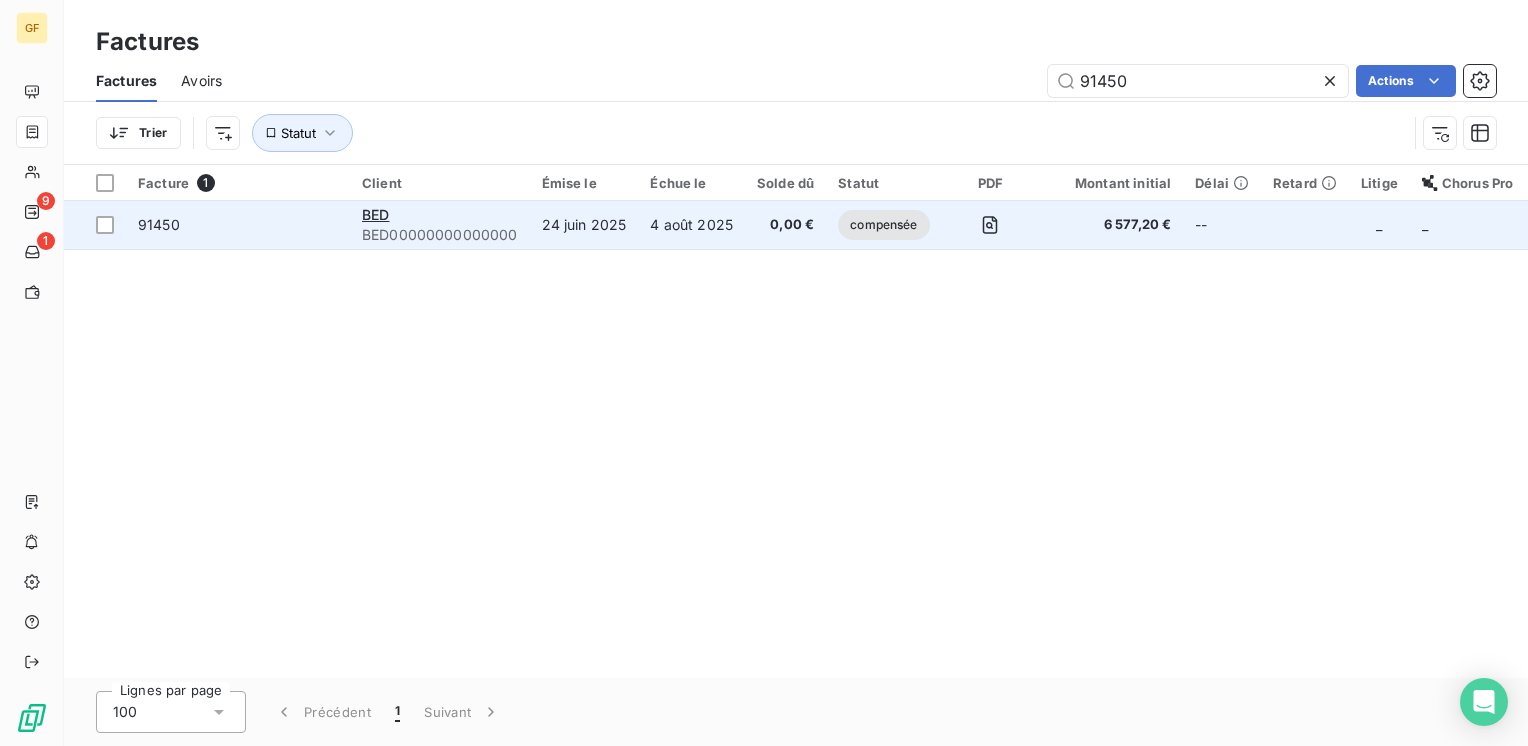 click on "24 juin 2025" at bounding box center [584, 225] 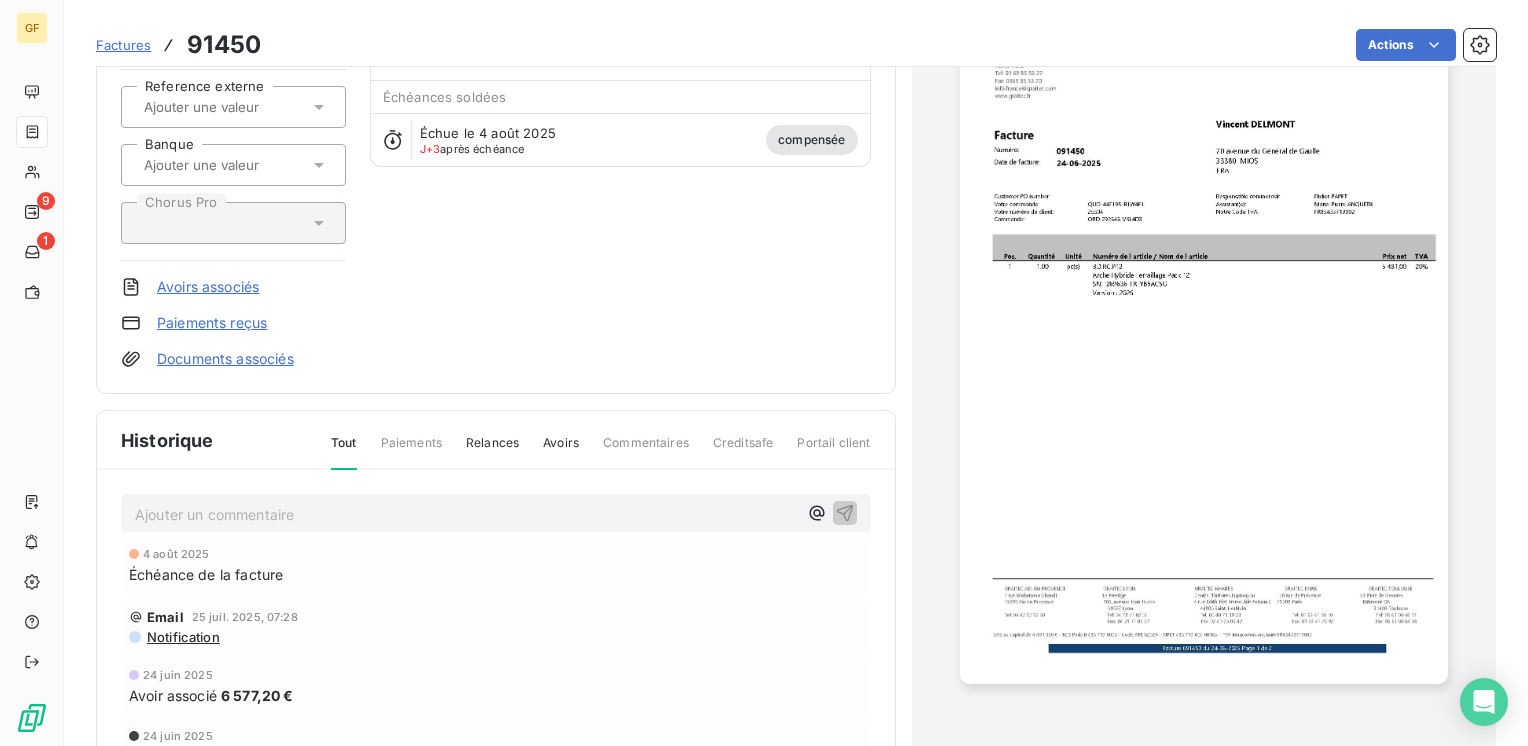 scroll, scrollTop: 0, scrollLeft: 0, axis: both 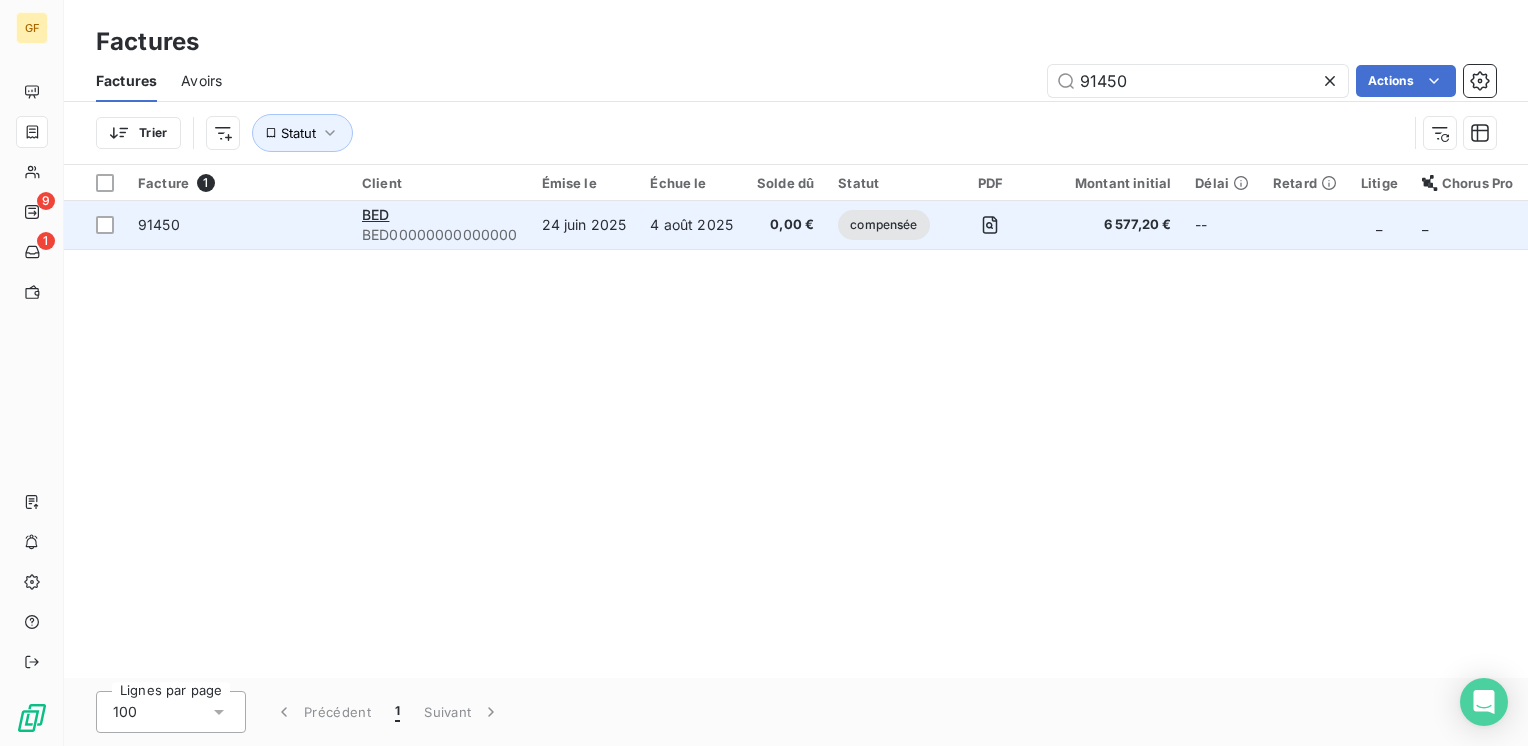 click on "BED00000000000000" at bounding box center (440, 235) 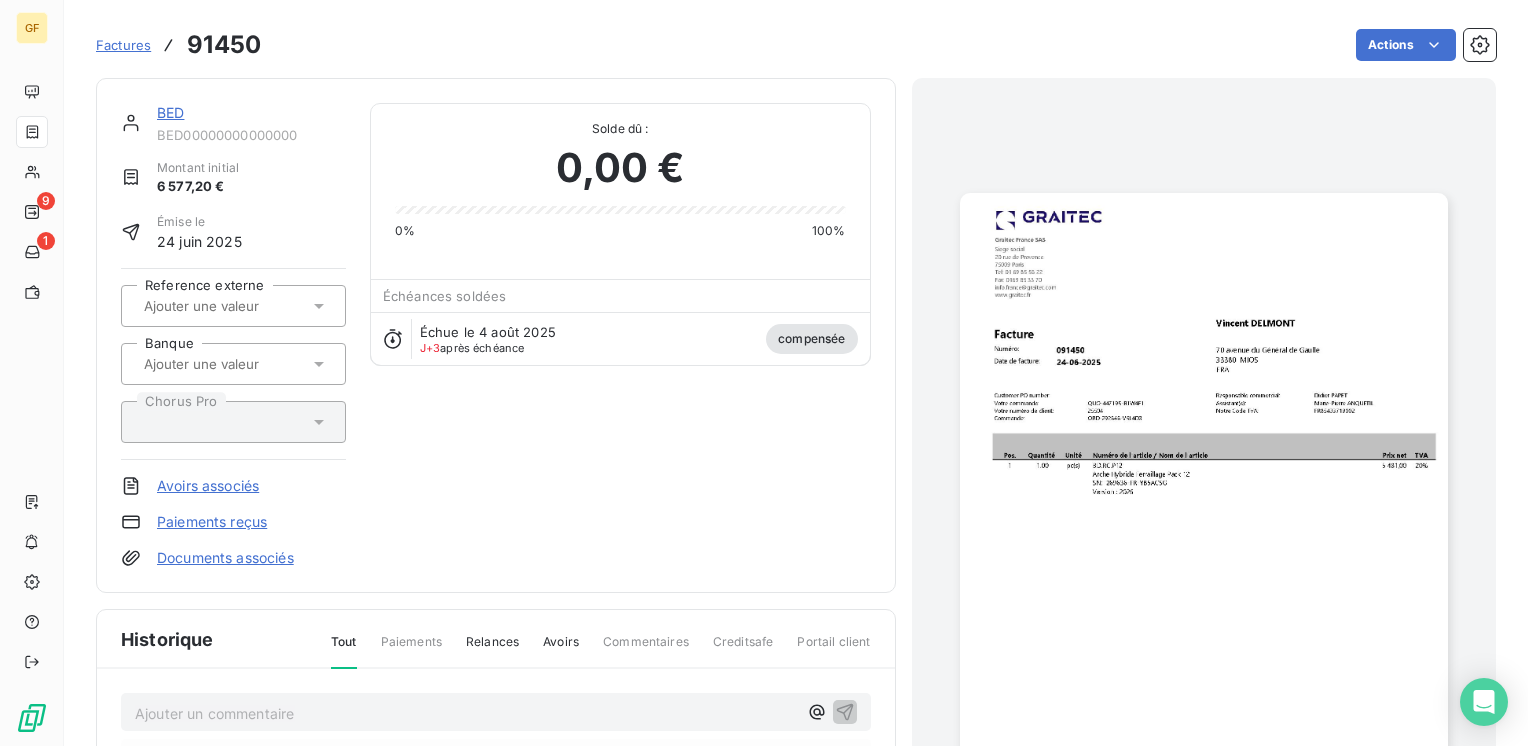 click on "BED" at bounding box center [170, 112] 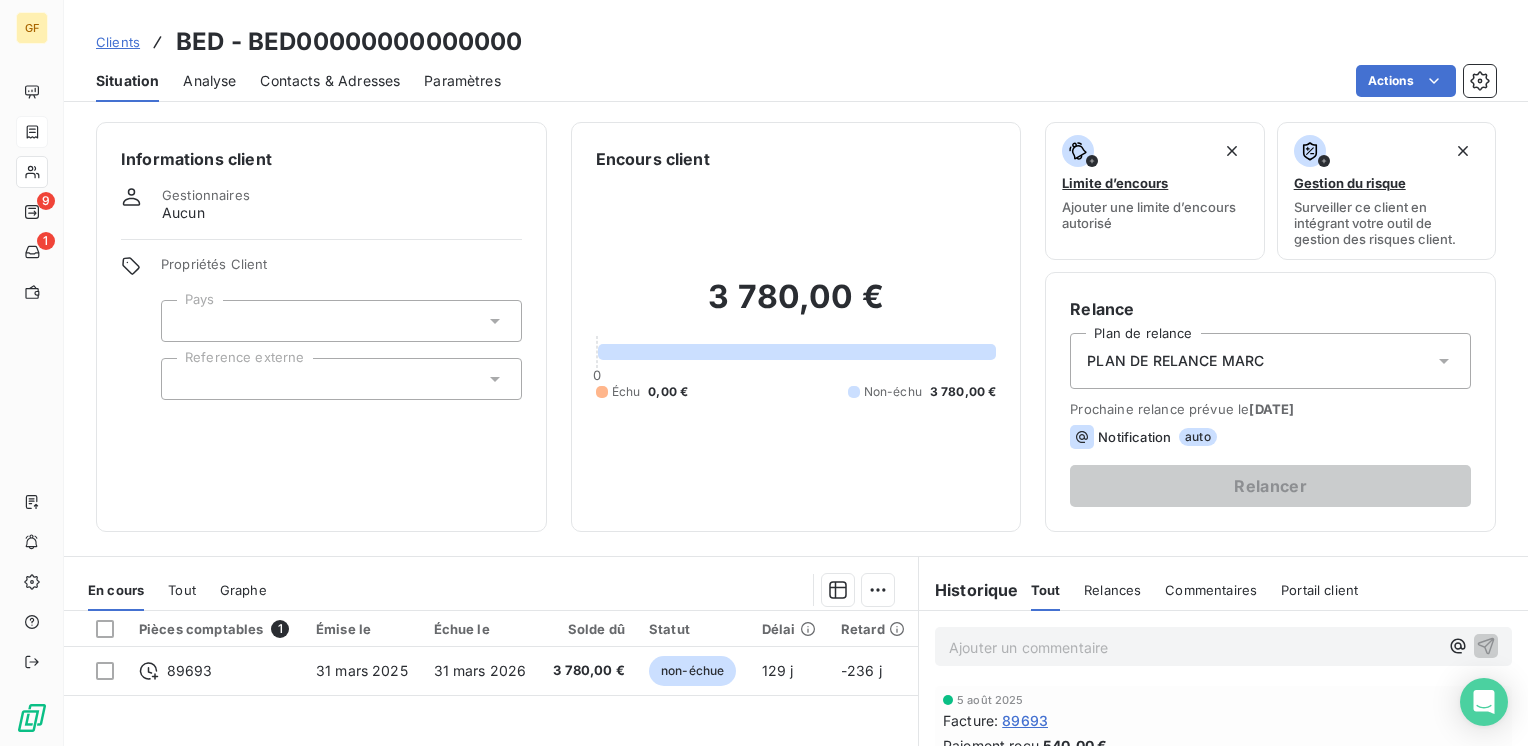 scroll, scrollTop: 200, scrollLeft: 0, axis: vertical 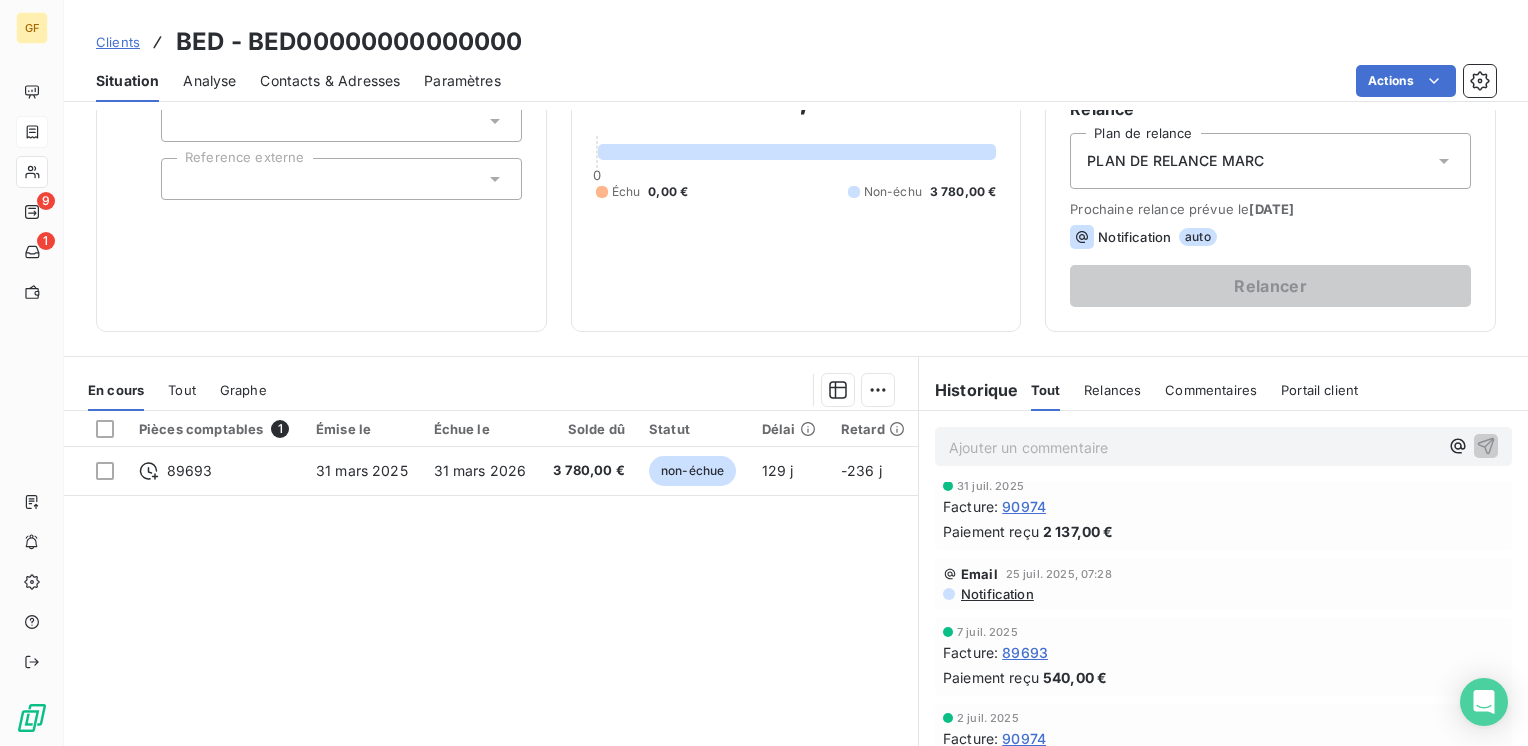click on "90974" at bounding box center (1024, 506) 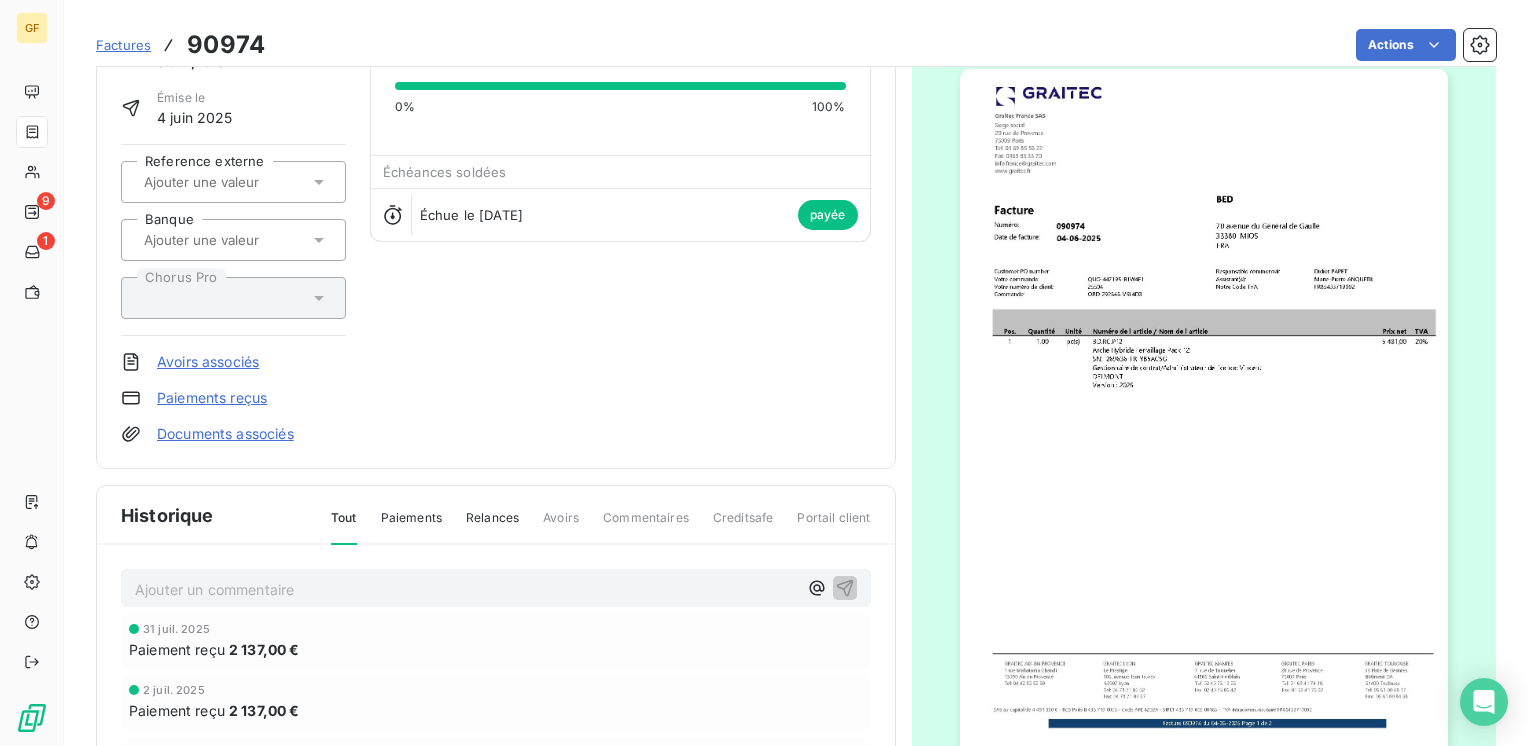 scroll, scrollTop: 159, scrollLeft: 0, axis: vertical 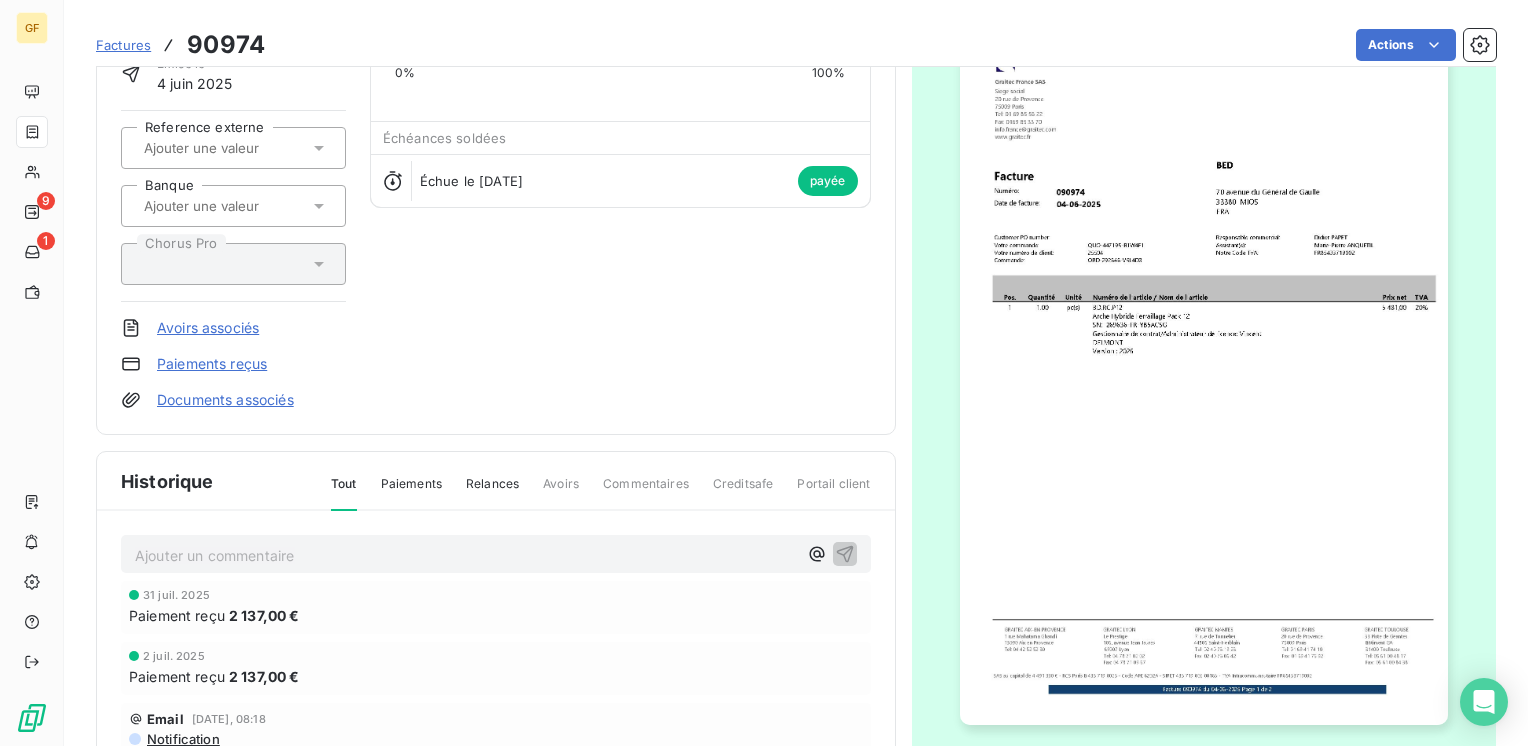 click on "Creditsafe" at bounding box center [743, 492] 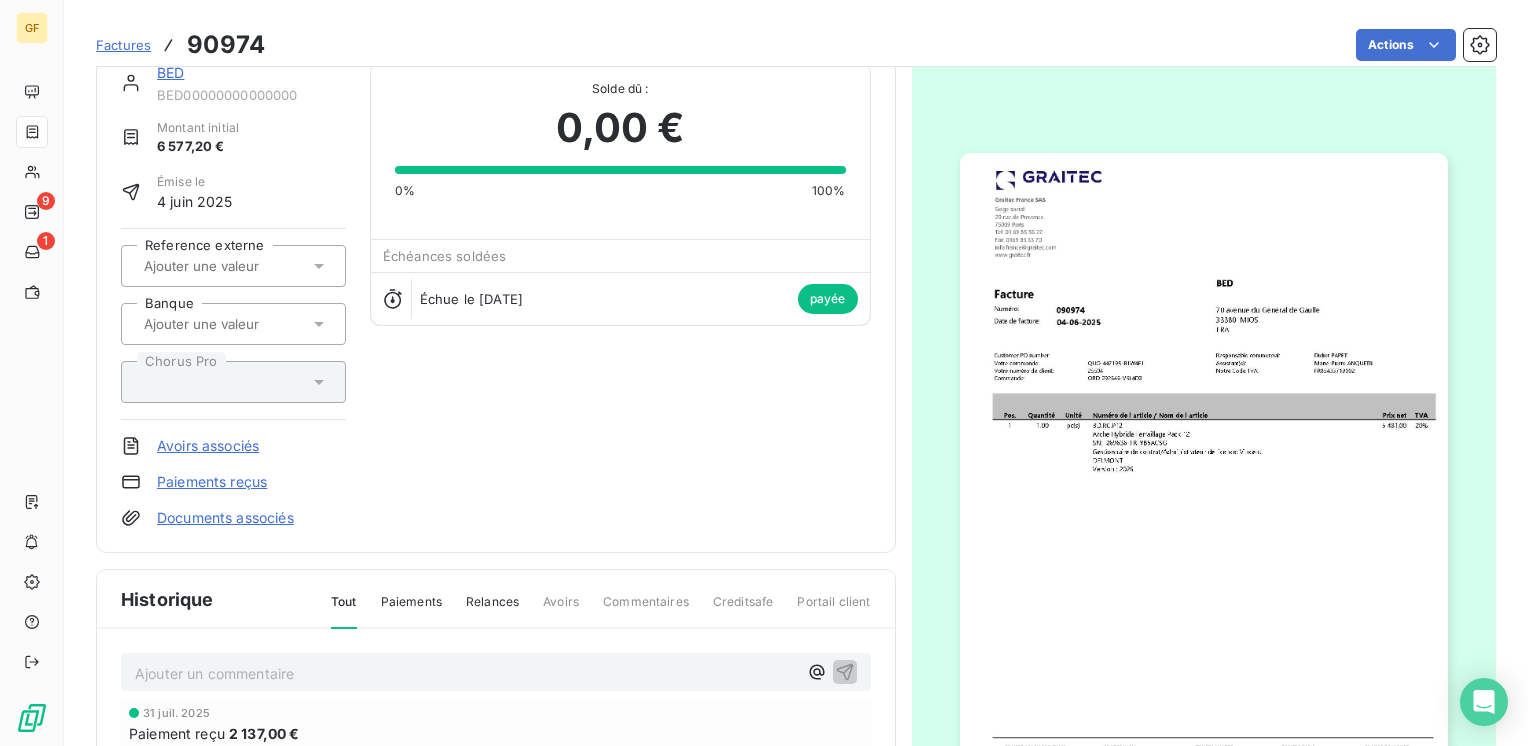 scroll, scrollTop: 0, scrollLeft: 0, axis: both 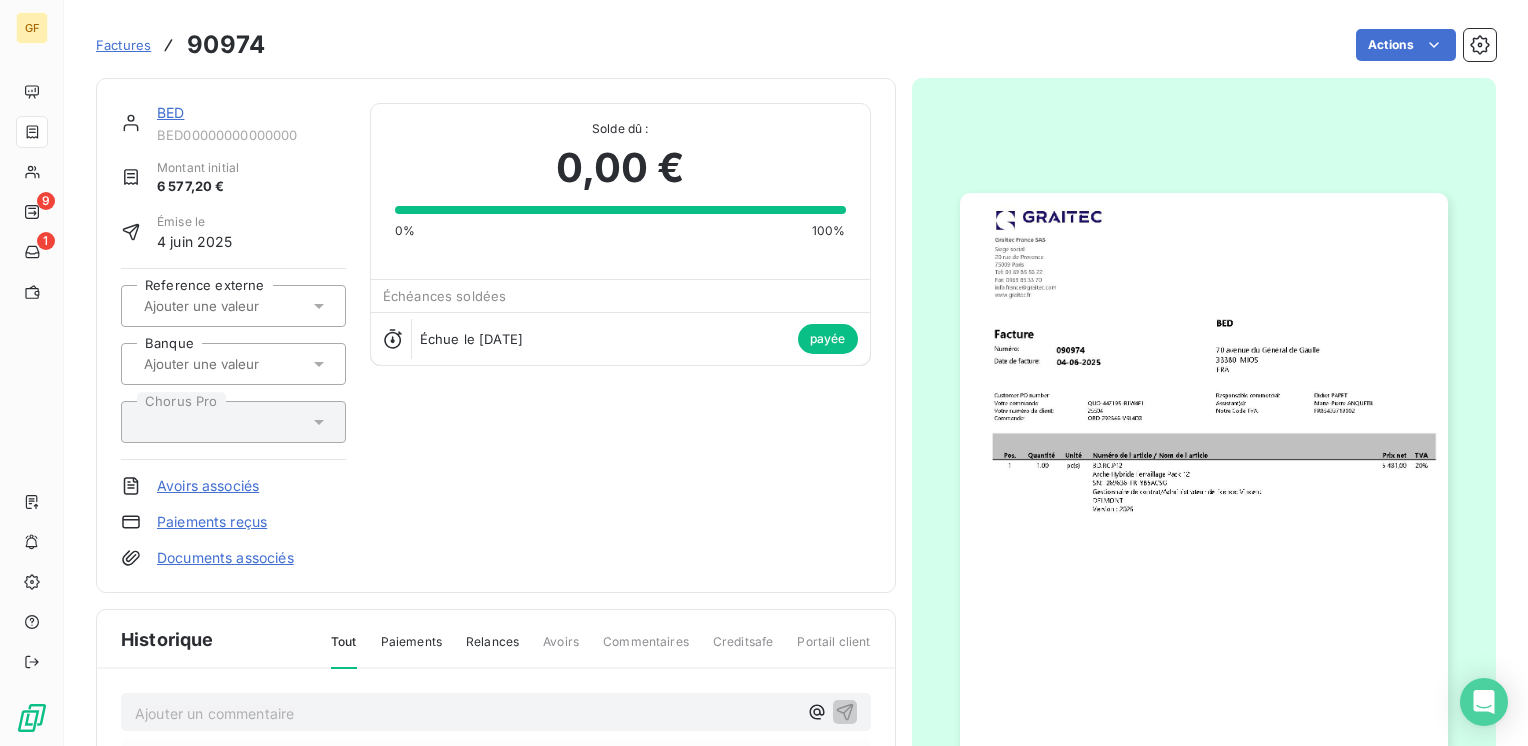 click on "BED" at bounding box center [170, 112] 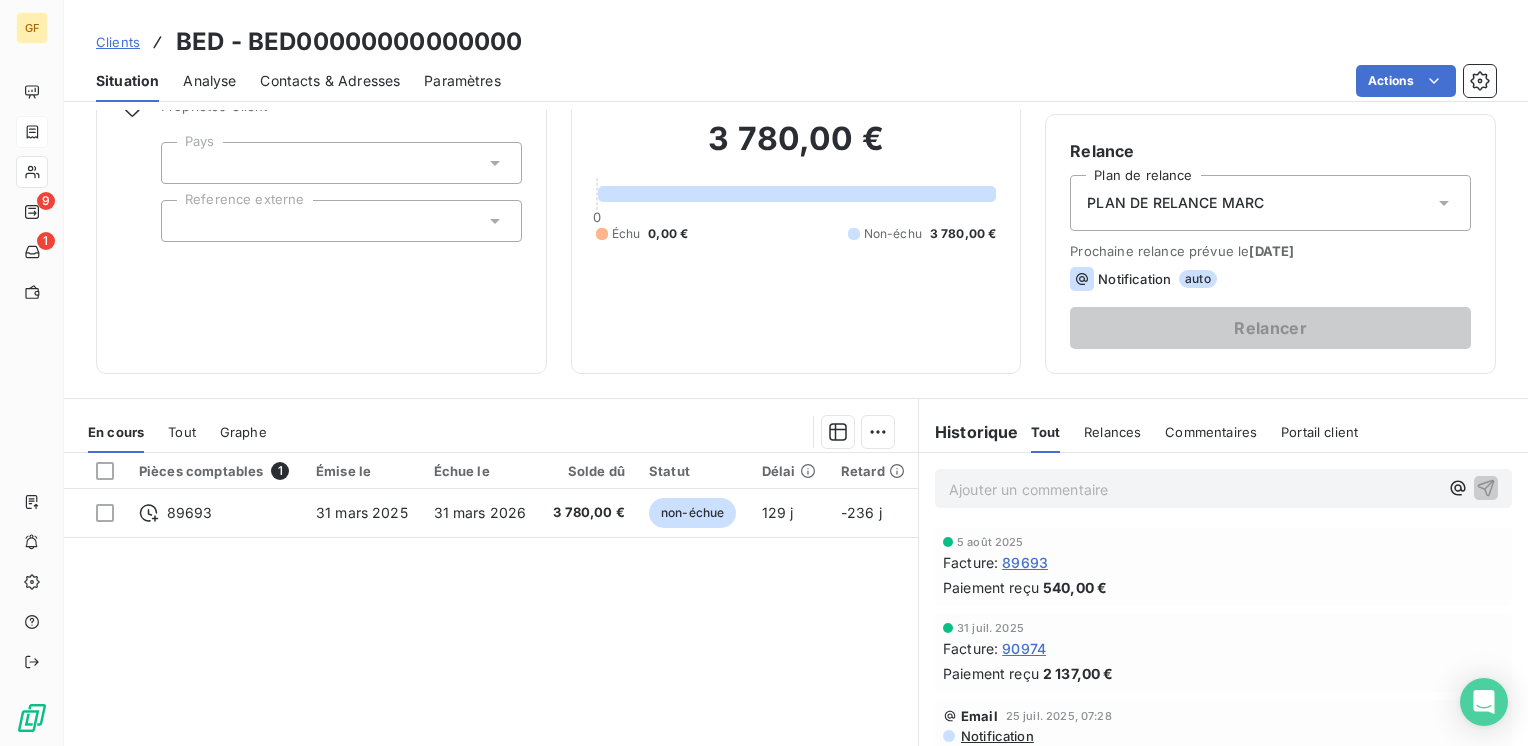 scroll, scrollTop: 308, scrollLeft: 0, axis: vertical 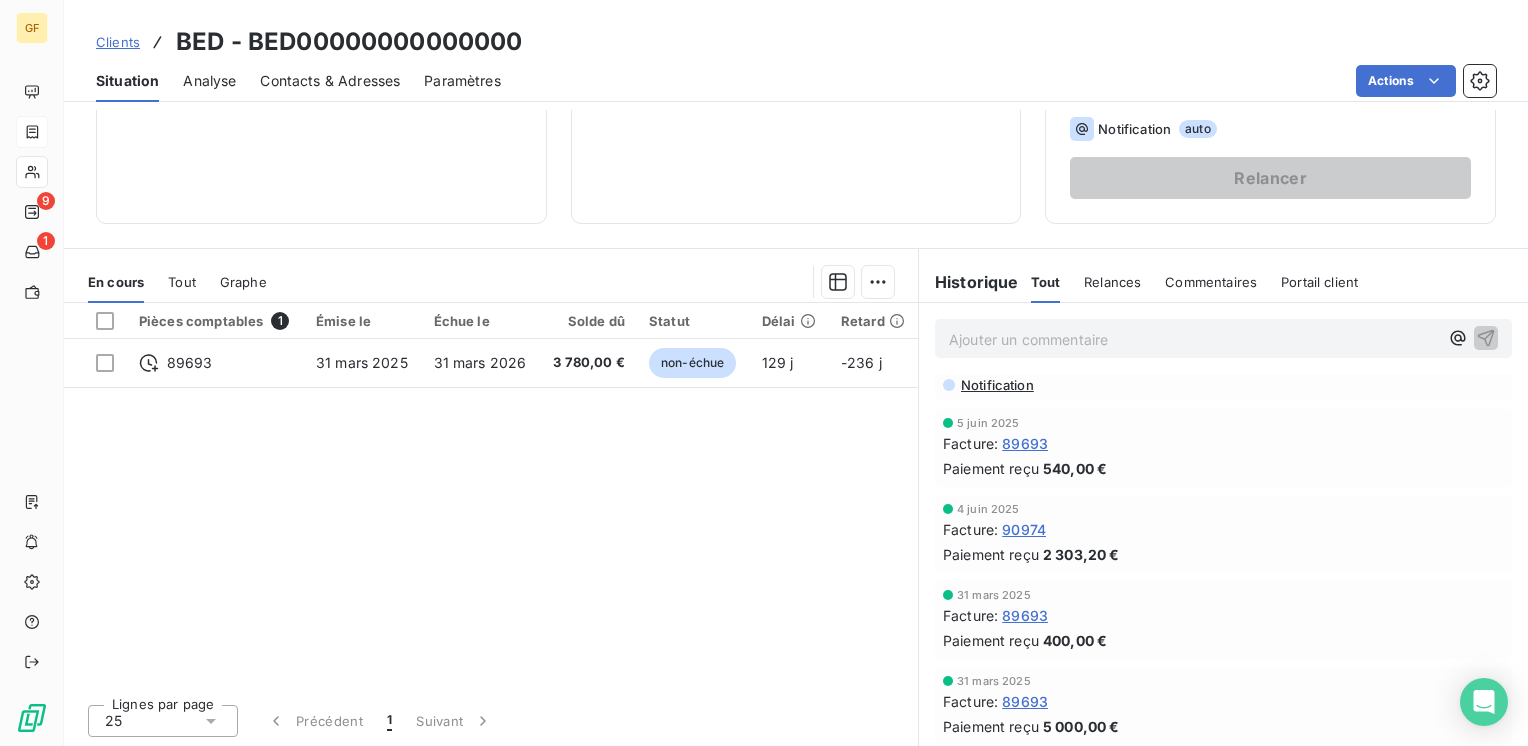 click on "Pièces comptables 1 Émise le Échue le Solde dû Statut Délai   Retard   89693 31 mars 2025 31 mars 2026 3 780,00 € non-échue 129 j -236 j" at bounding box center (491, 495) 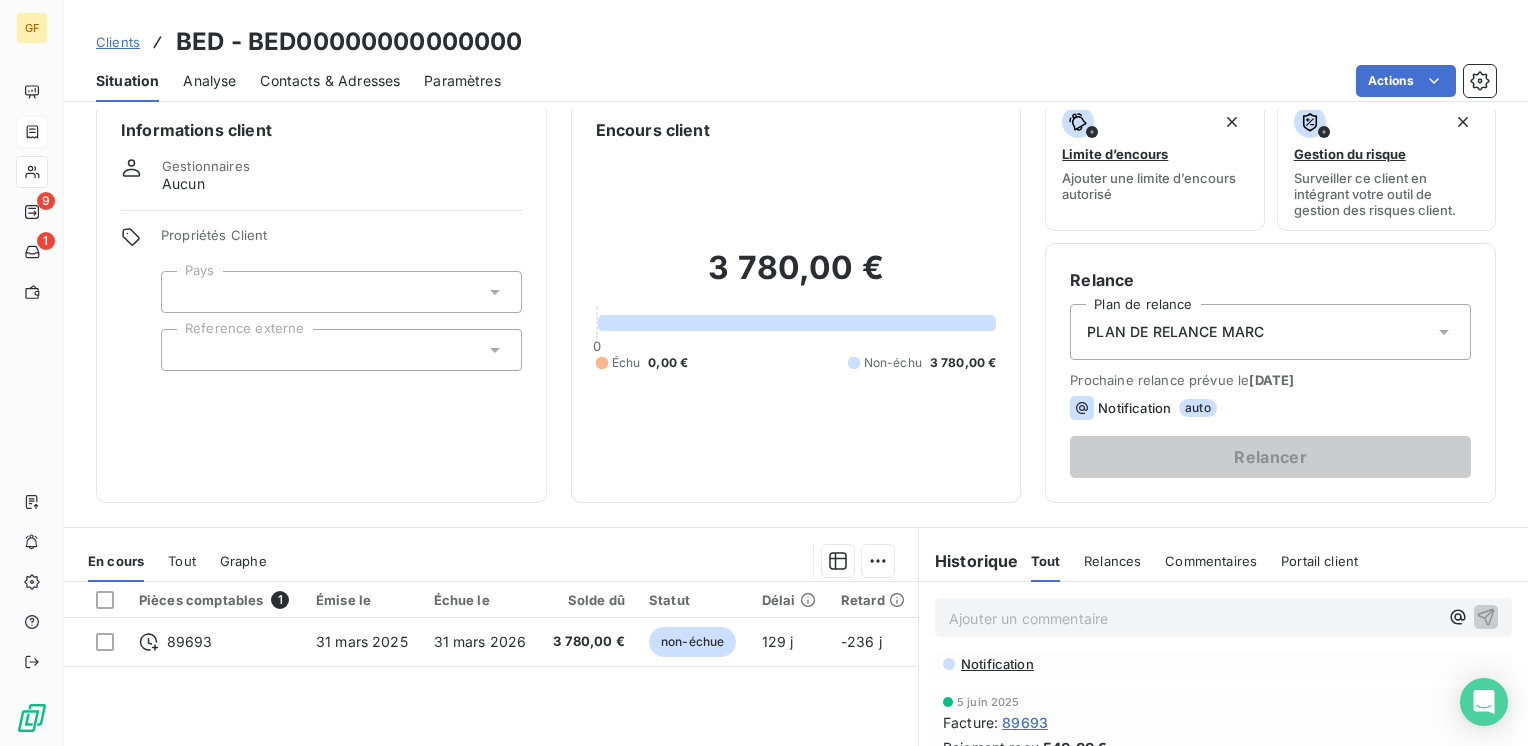scroll, scrollTop: 0, scrollLeft: 0, axis: both 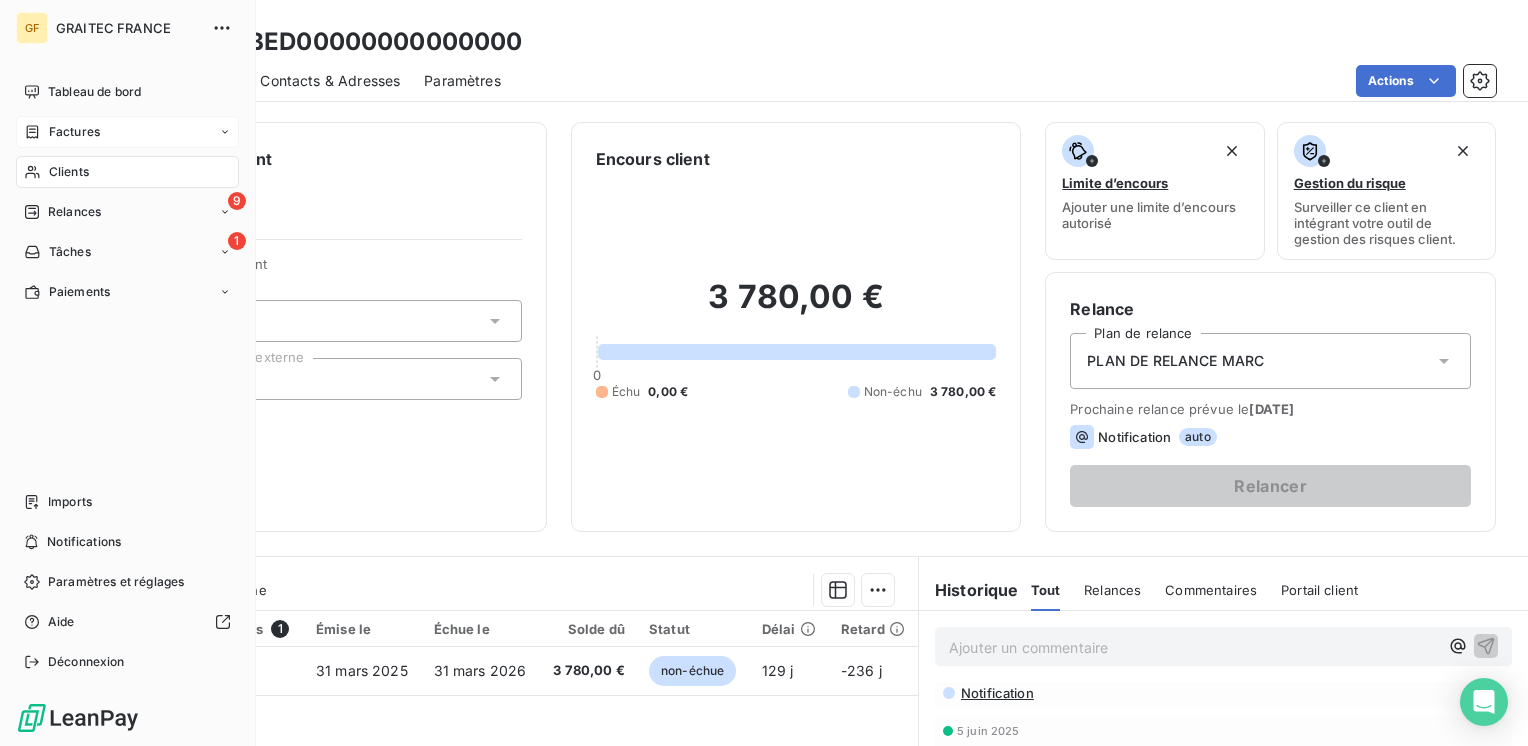 click on "Factures" at bounding box center (74, 132) 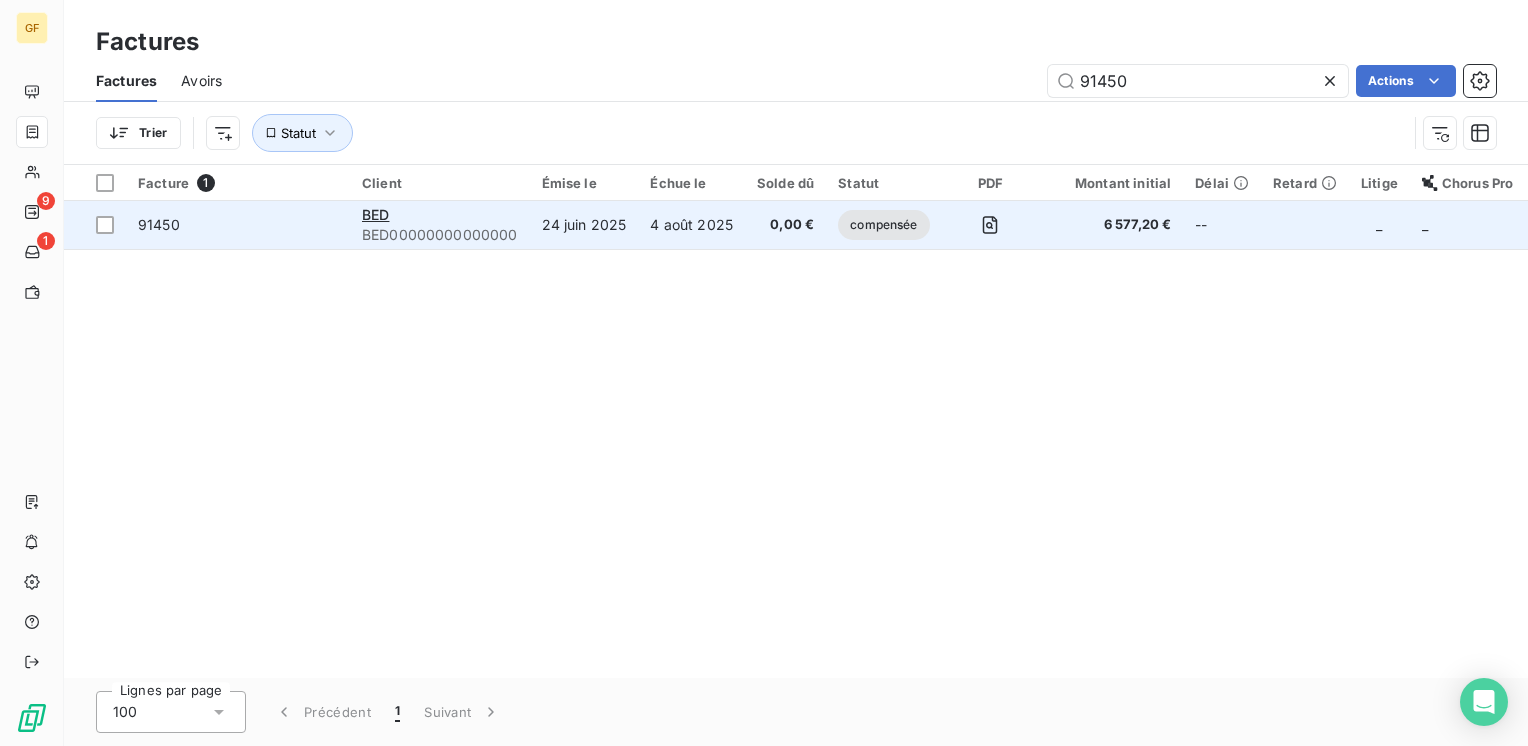 click on "24 juin 2025" at bounding box center (584, 225) 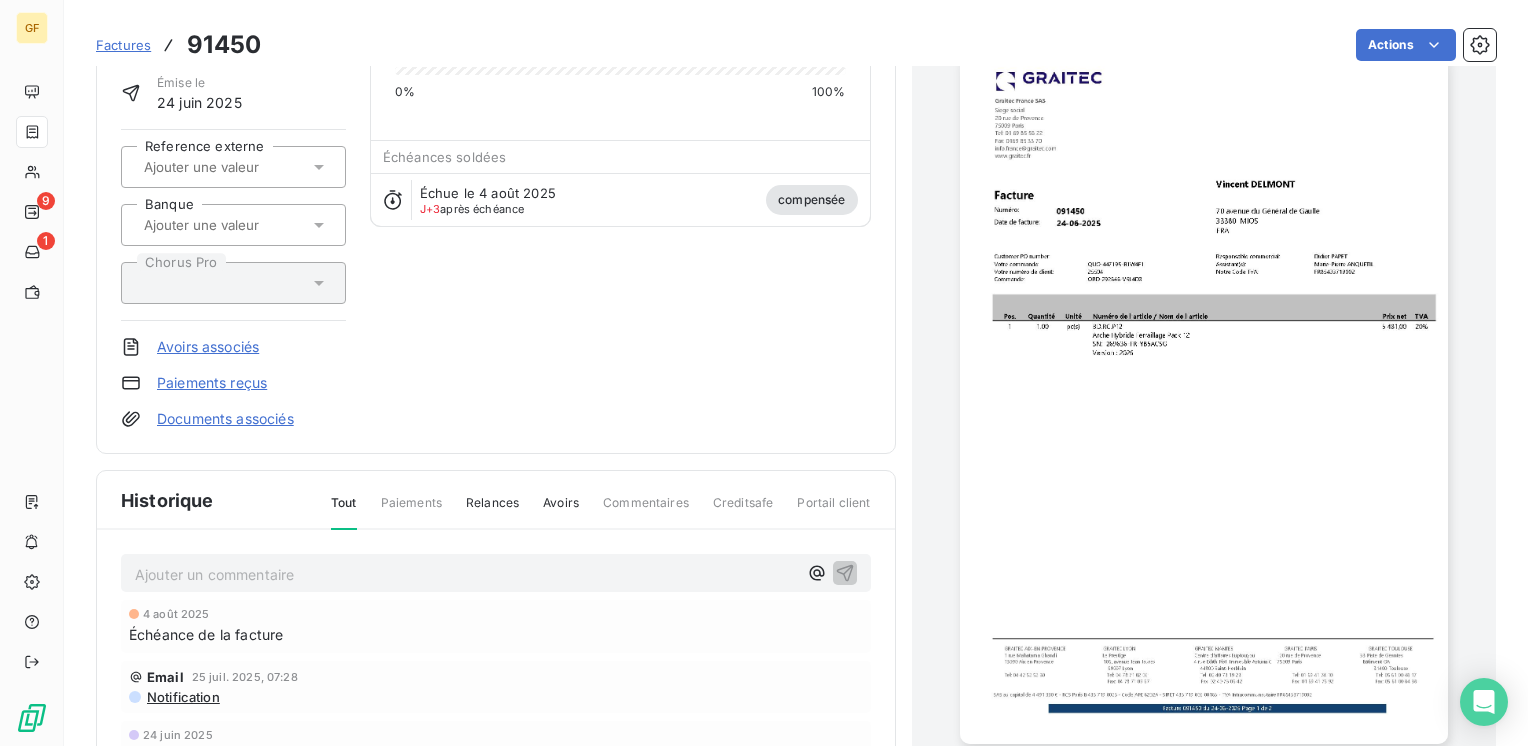 scroll, scrollTop: 0, scrollLeft: 0, axis: both 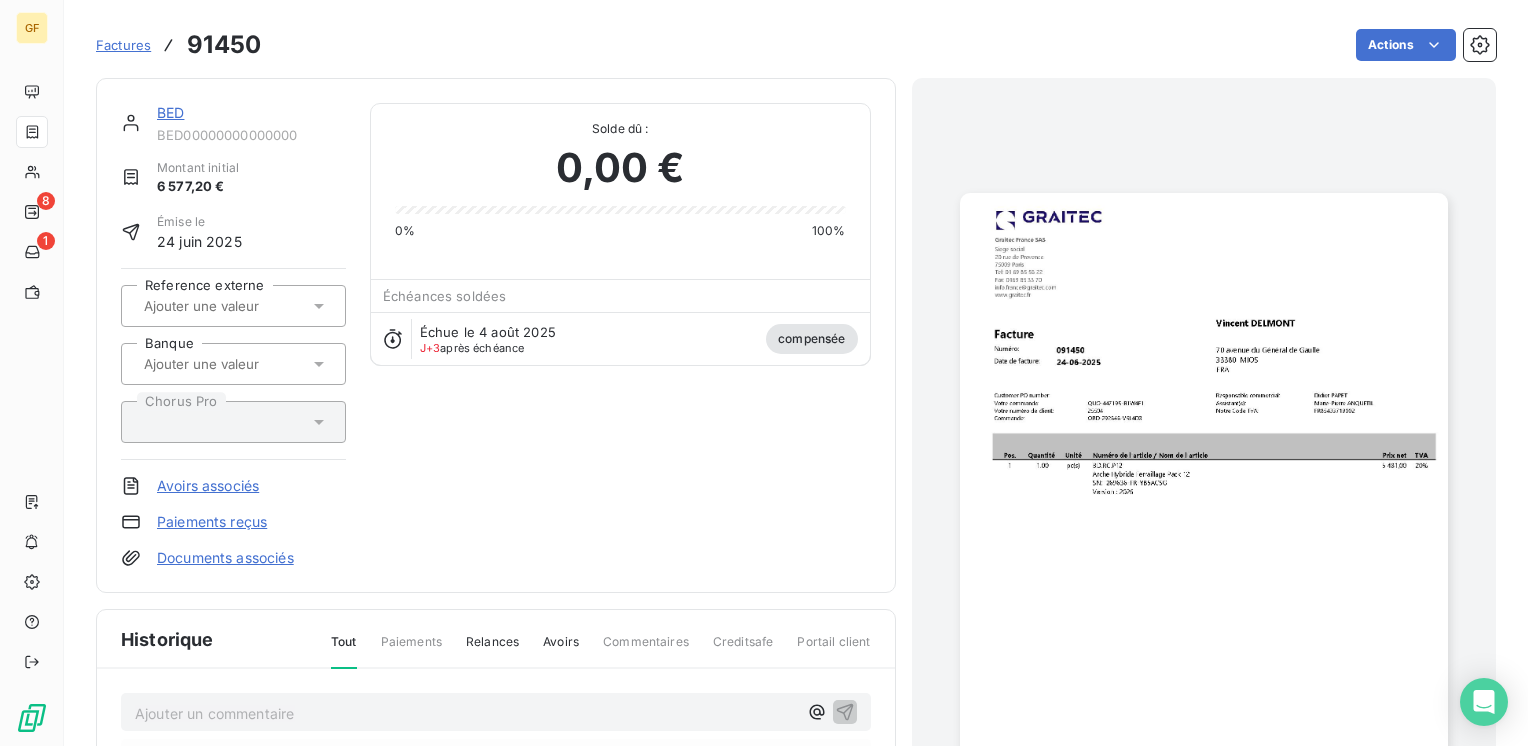 click on "BED" at bounding box center (251, 113) 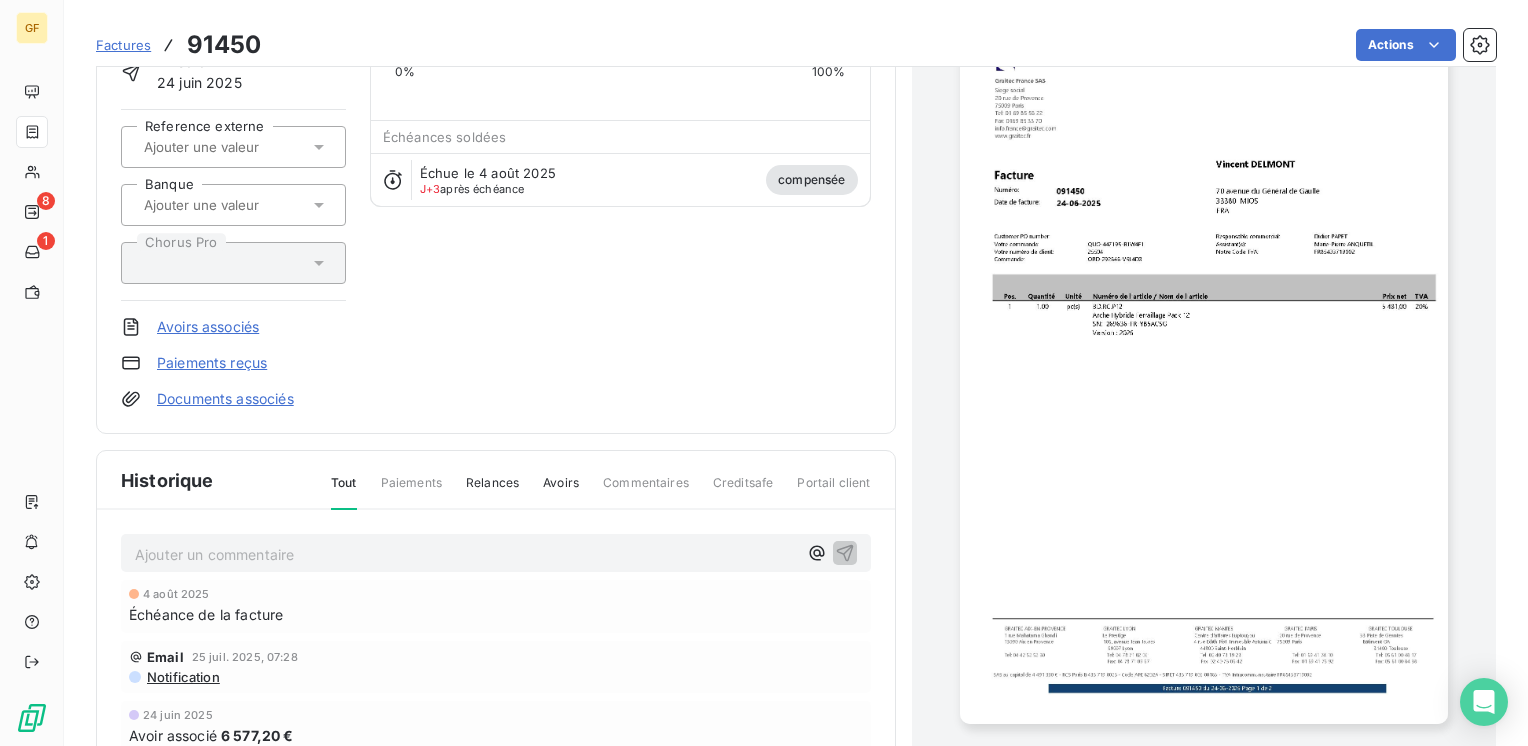scroll, scrollTop: 159, scrollLeft: 0, axis: vertical 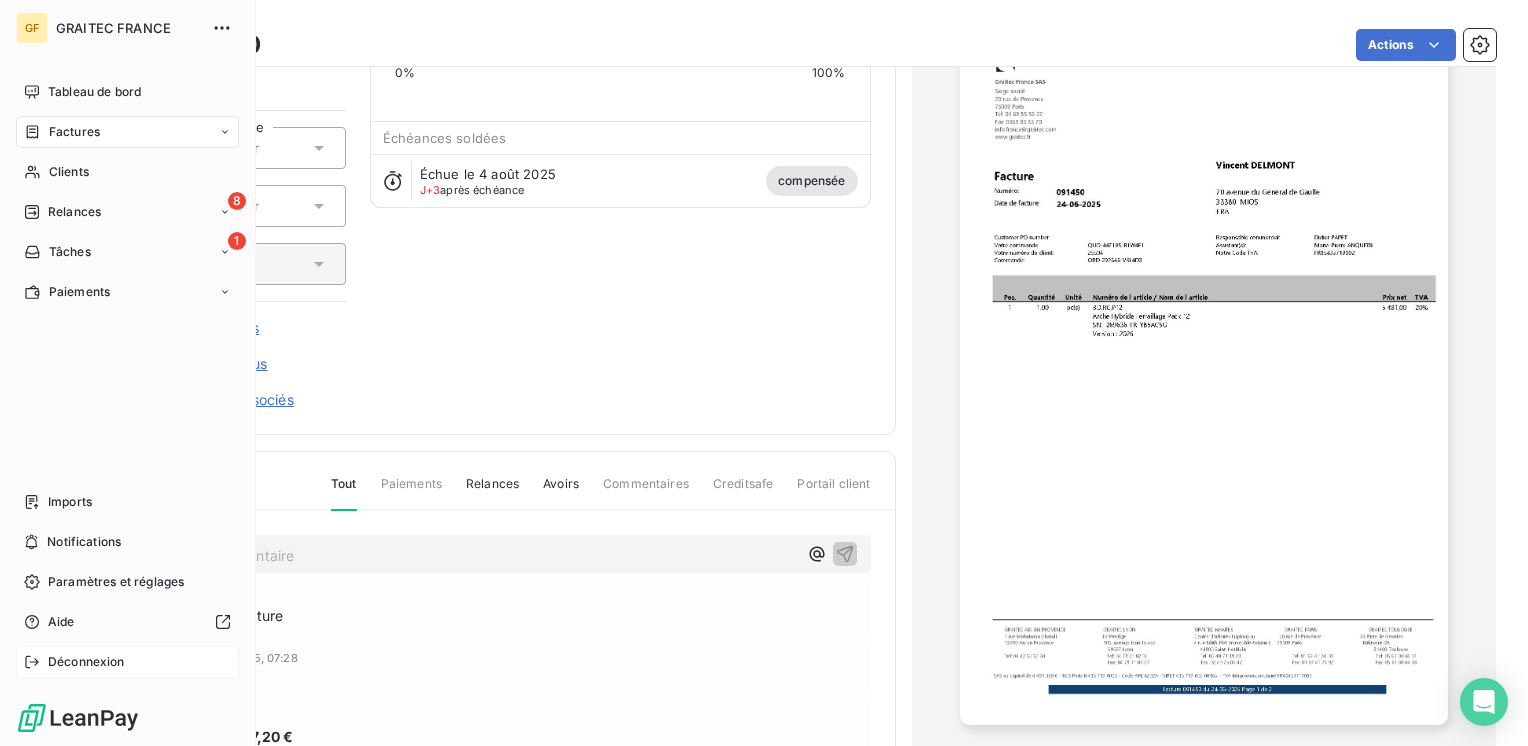 click on "Déconnexion" at bounding box center (86, 662) 